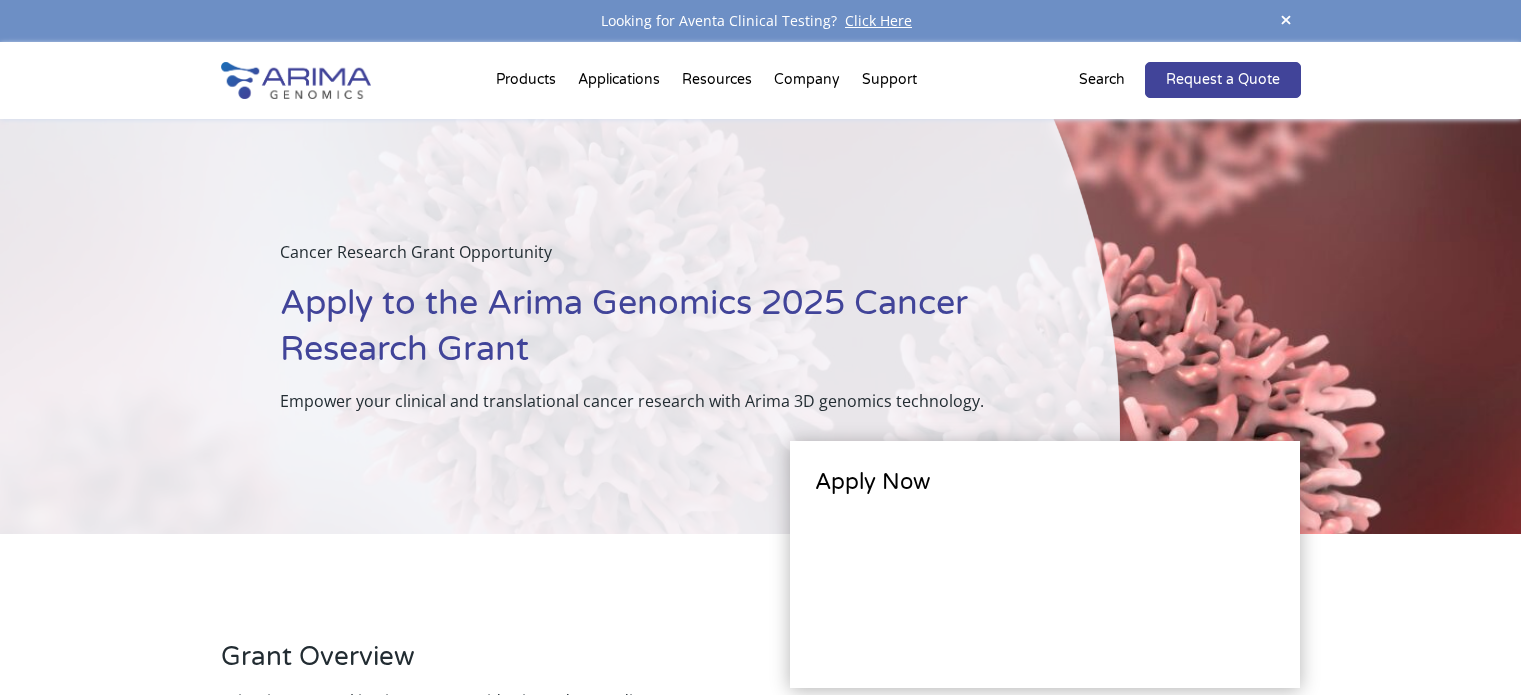 scroll, scrollTop: 0, scrollLeft: 0, axis: both 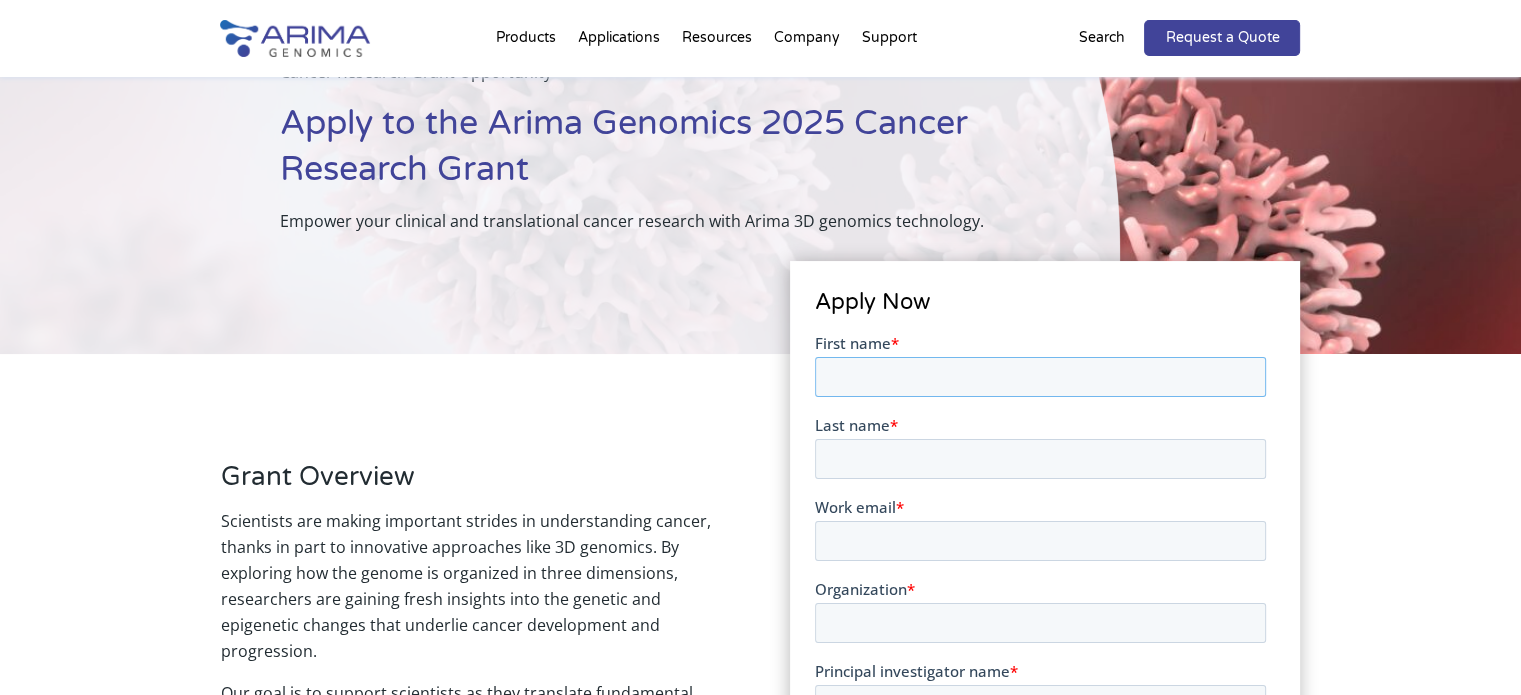click on "First name *" at bounding box center (1040, 376) 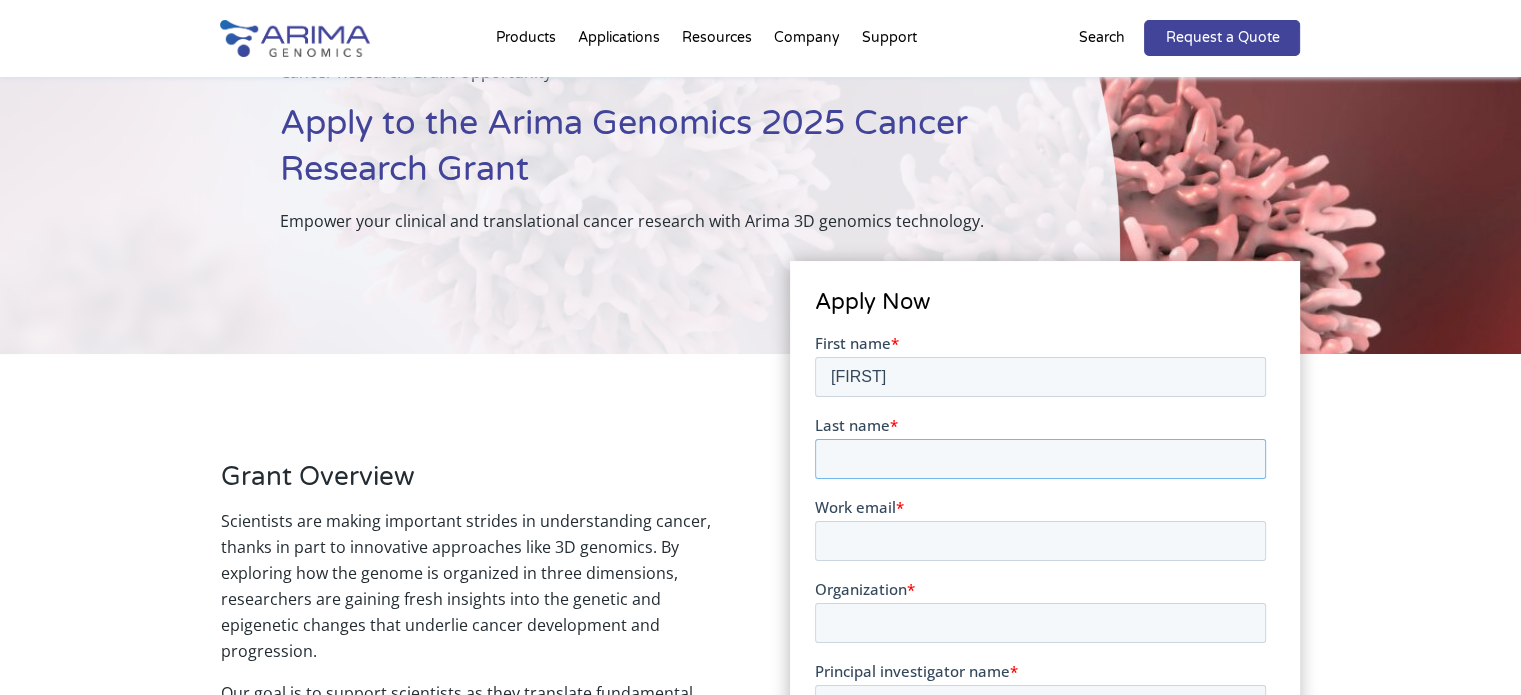 type on "Tolino" 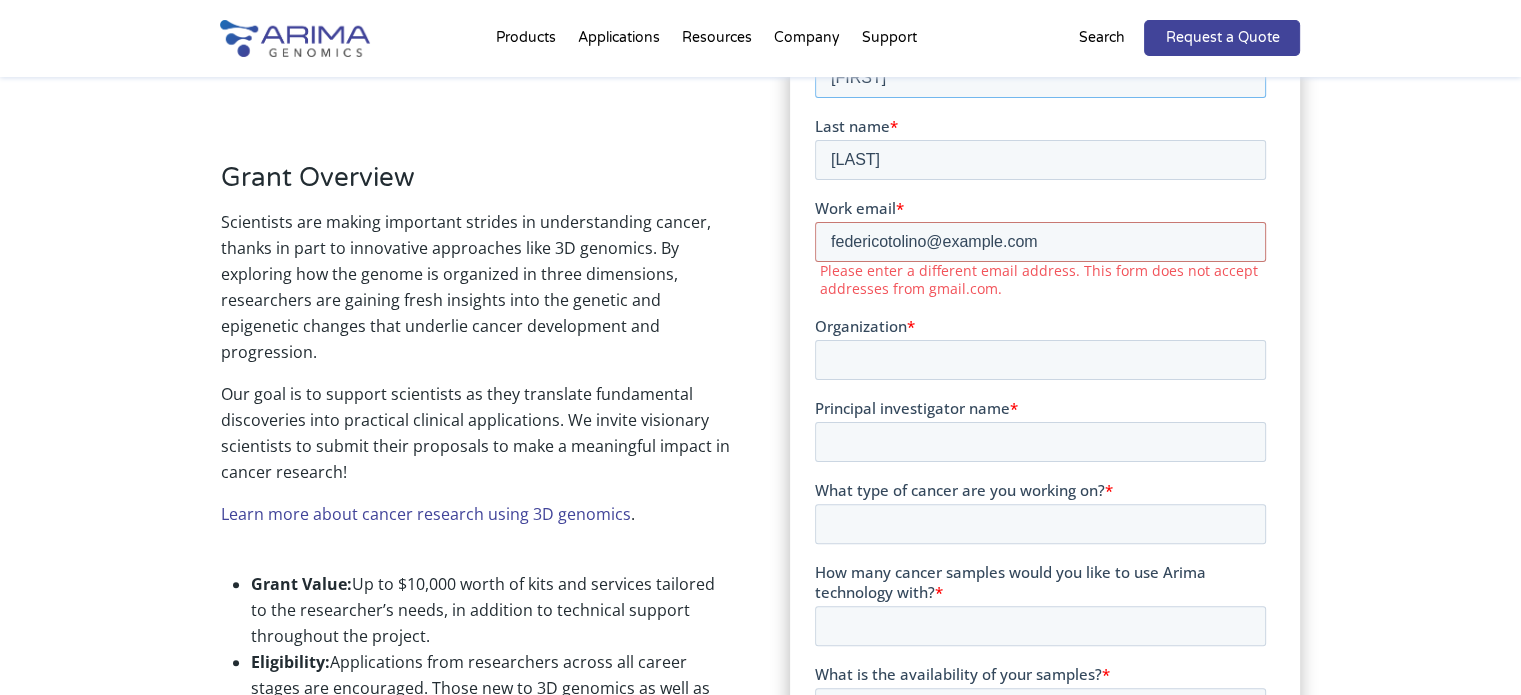 scroll, scrollTop: 480, scrollLeft: 0, axis: vertical 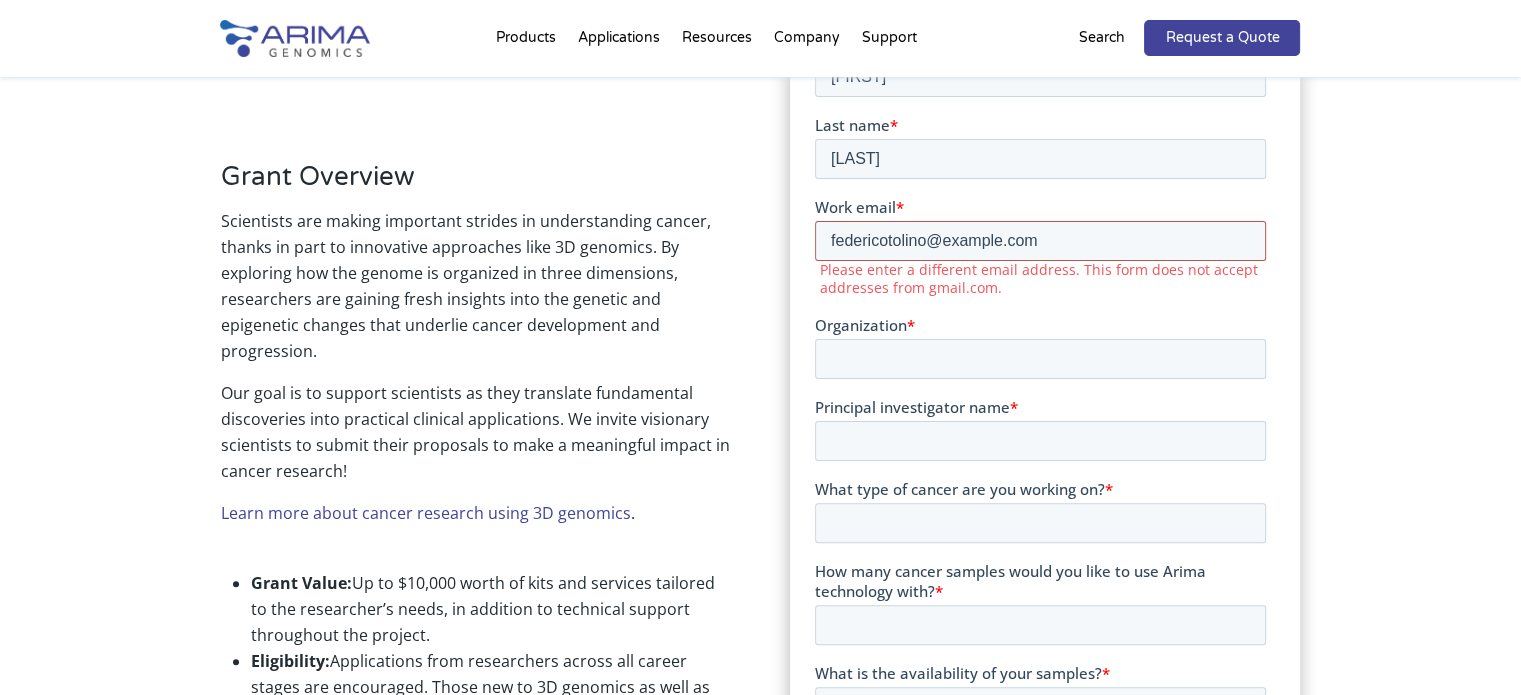 drag, startPoint x: 1035, startPoint y: 241, endPoint x: 743, endPoint y: 239, distance: 292.00684 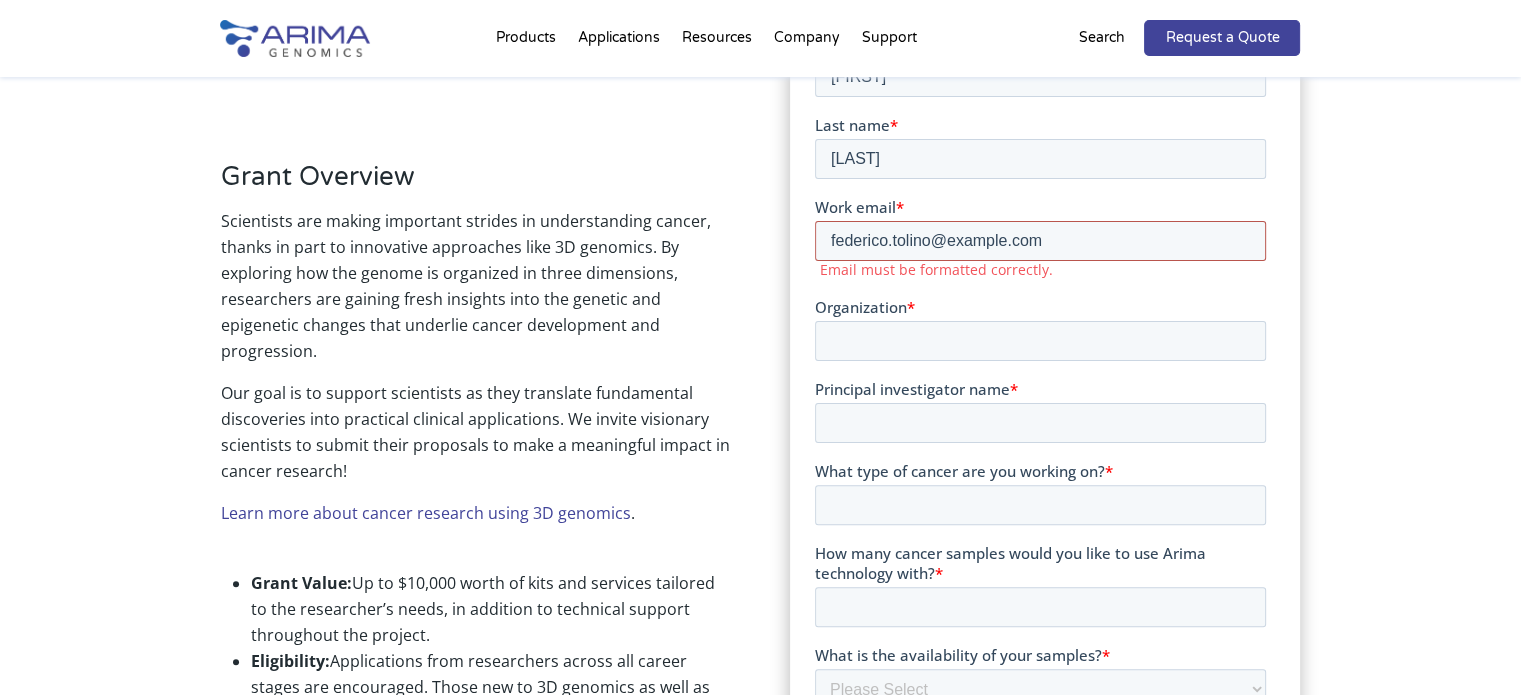 type on "federico.tolino@uniupo.it" 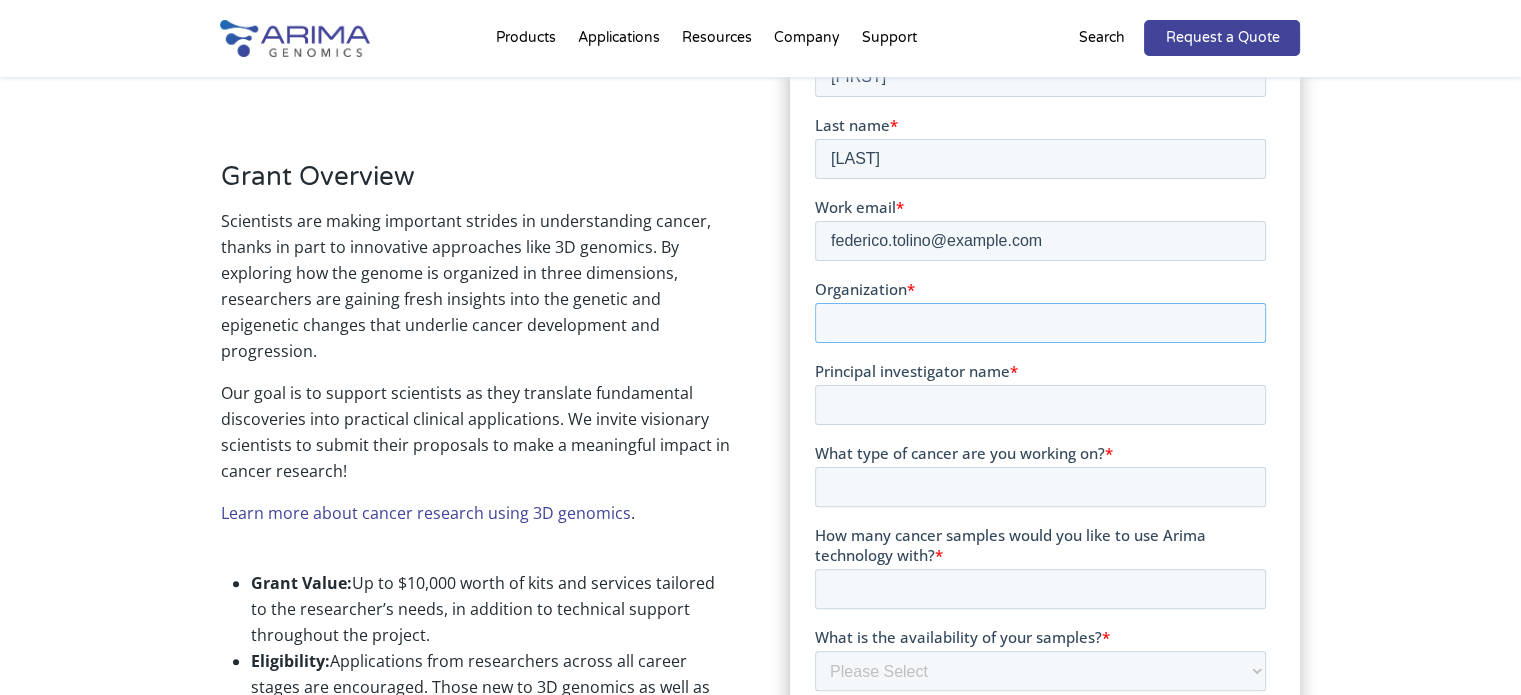 click on "Organization *" at bounding box center [1040, 322] 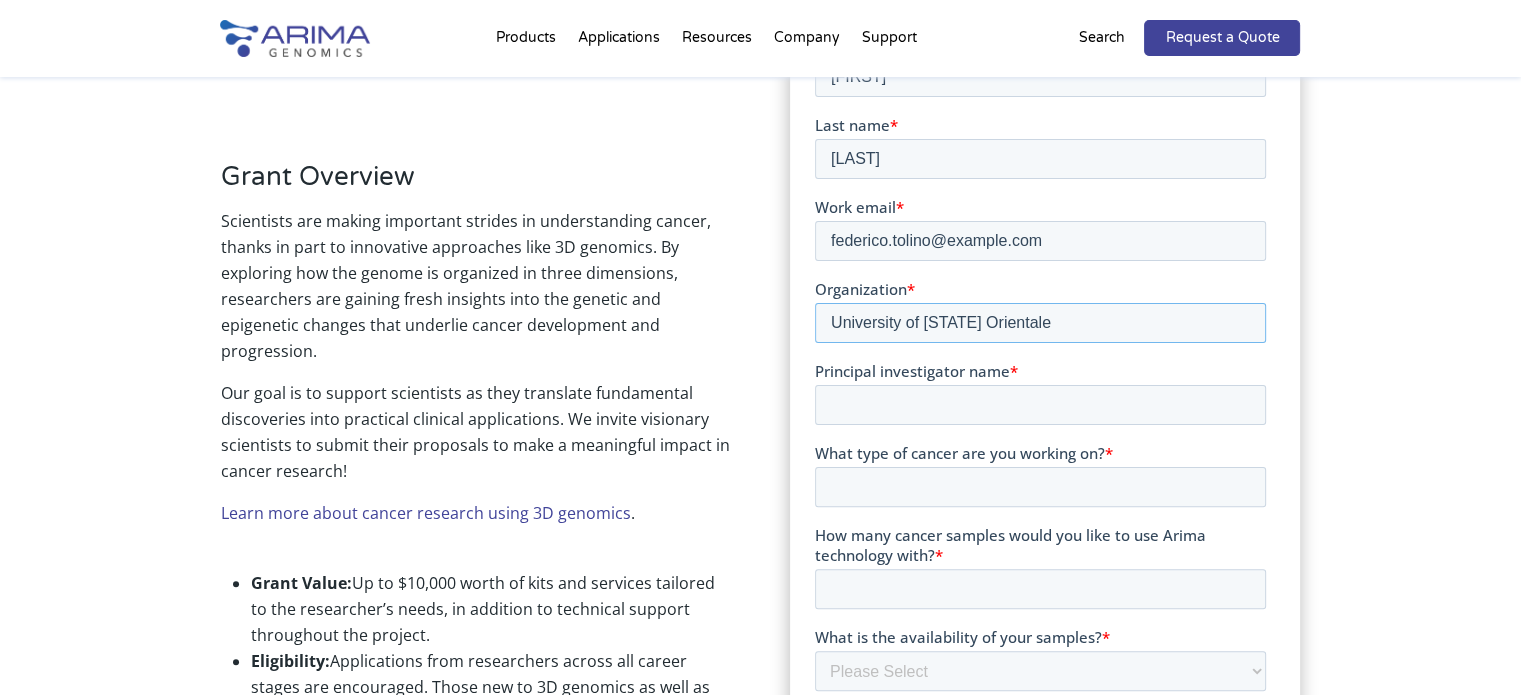 type on "University of Piemonte Orientale" 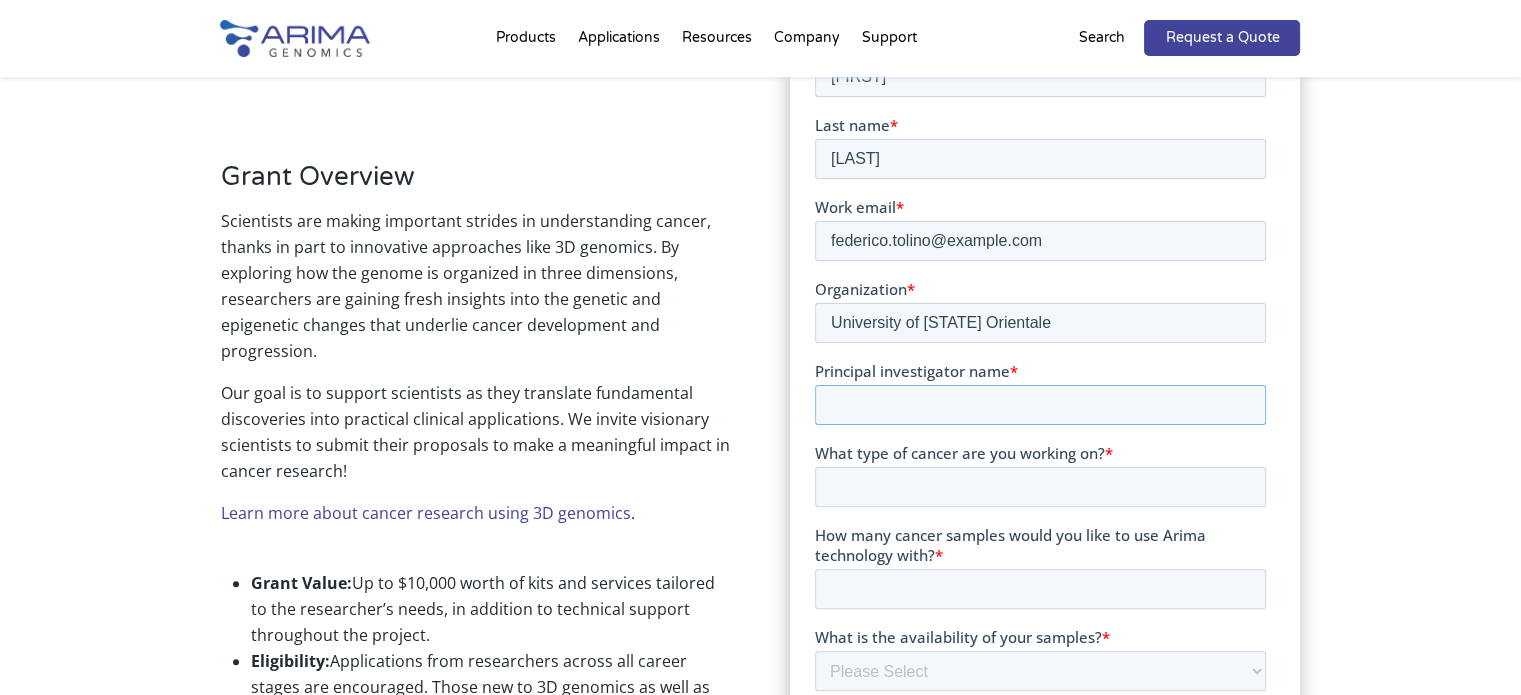 click on "Principal investigator name *" at bounding box center [1040, 404] 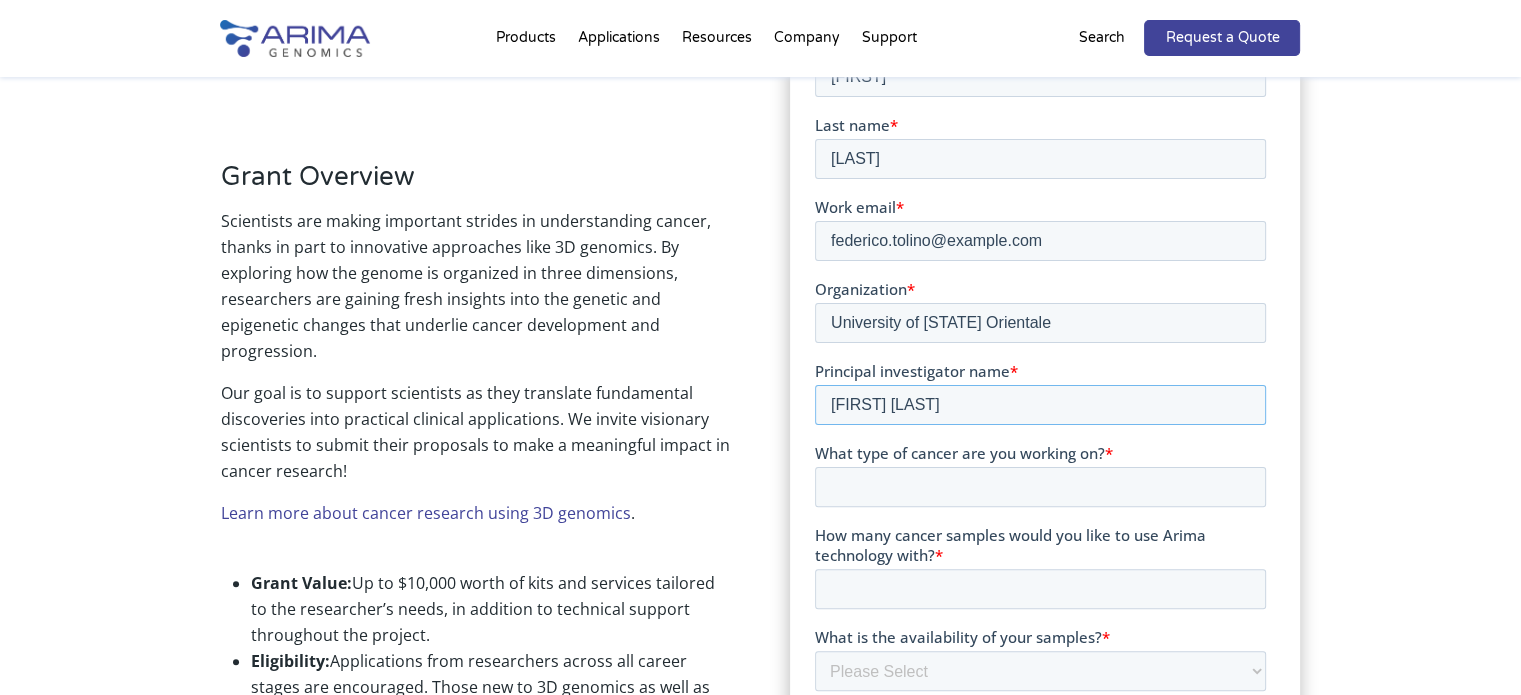 type on "Francesca Orso" 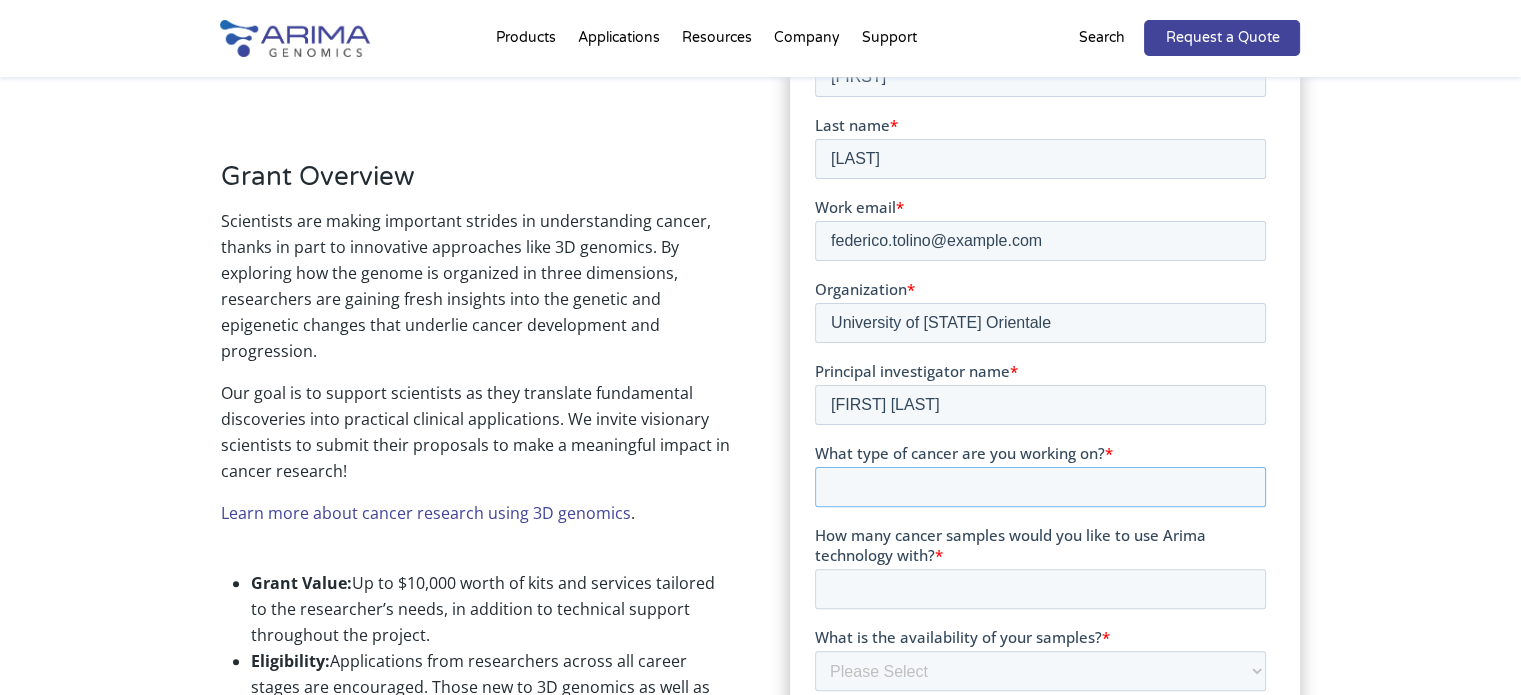 click on "What type of cancer are you working on?  *" at bounding box center [1040, 486] 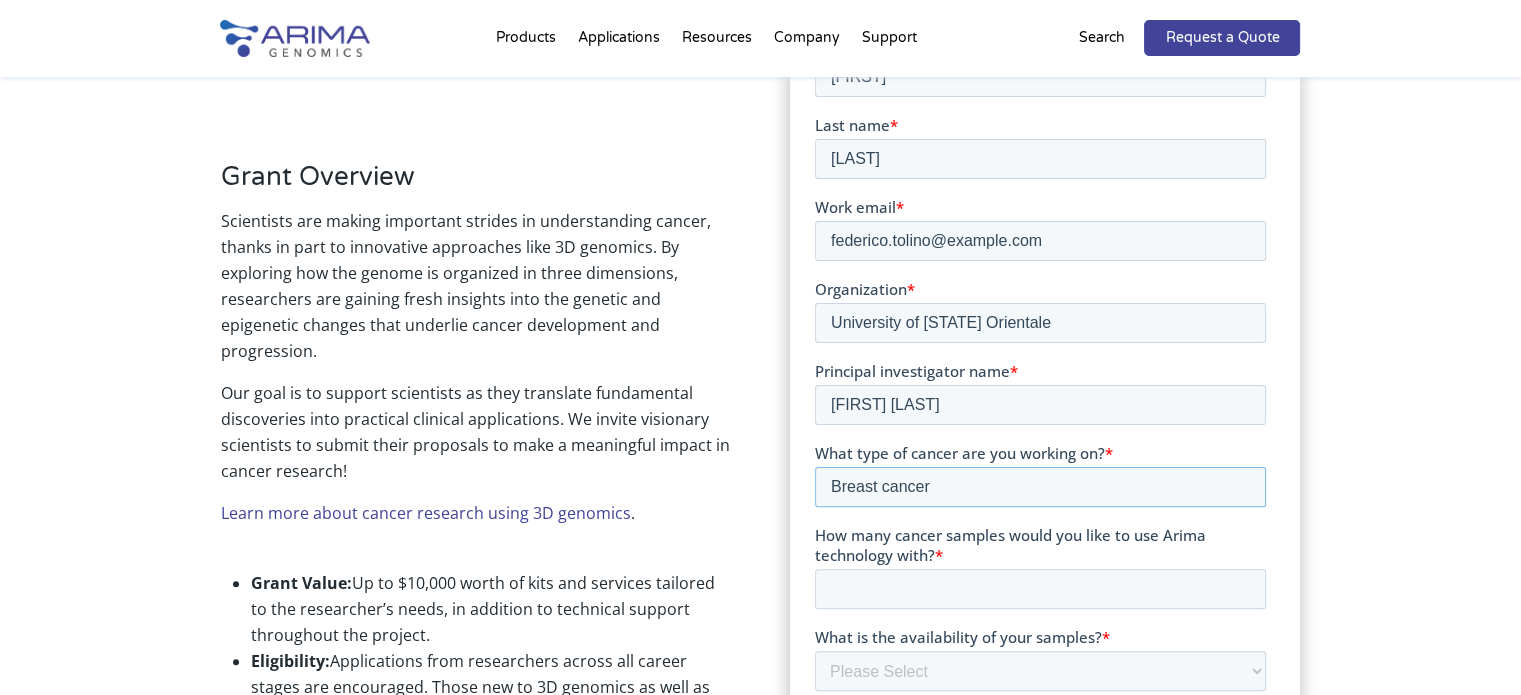 type on "Breast cancer" 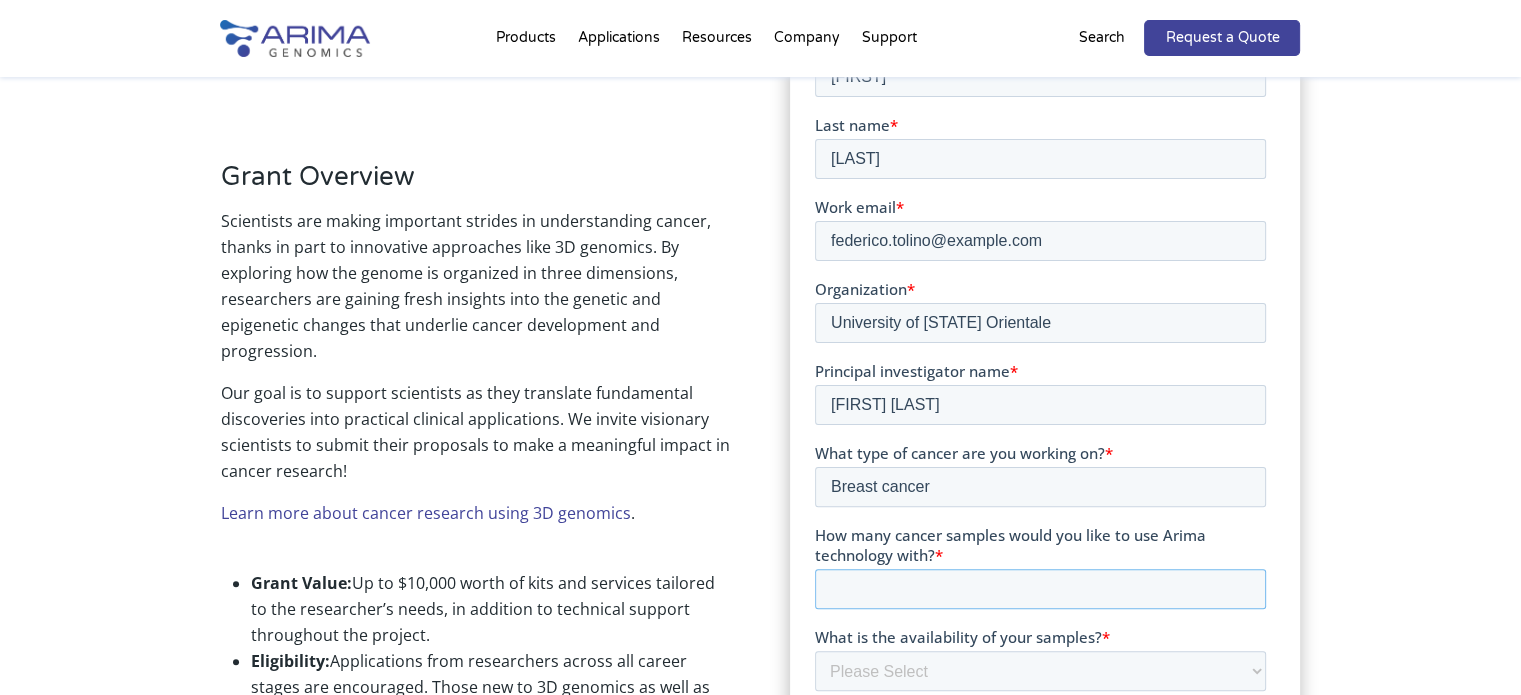 click on "How many cancer samples would you like to use Arima technology with? *" at bounding box center (1040, 588) 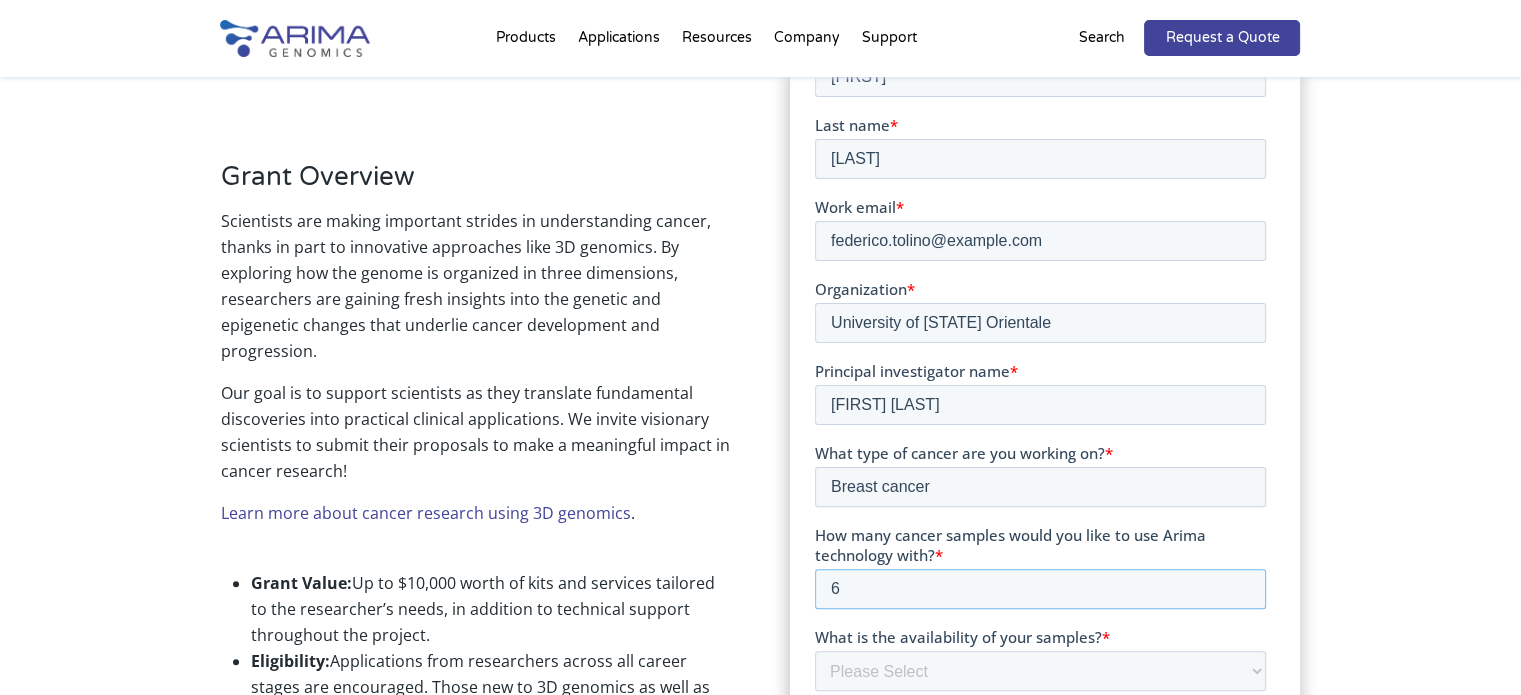 type on "6" 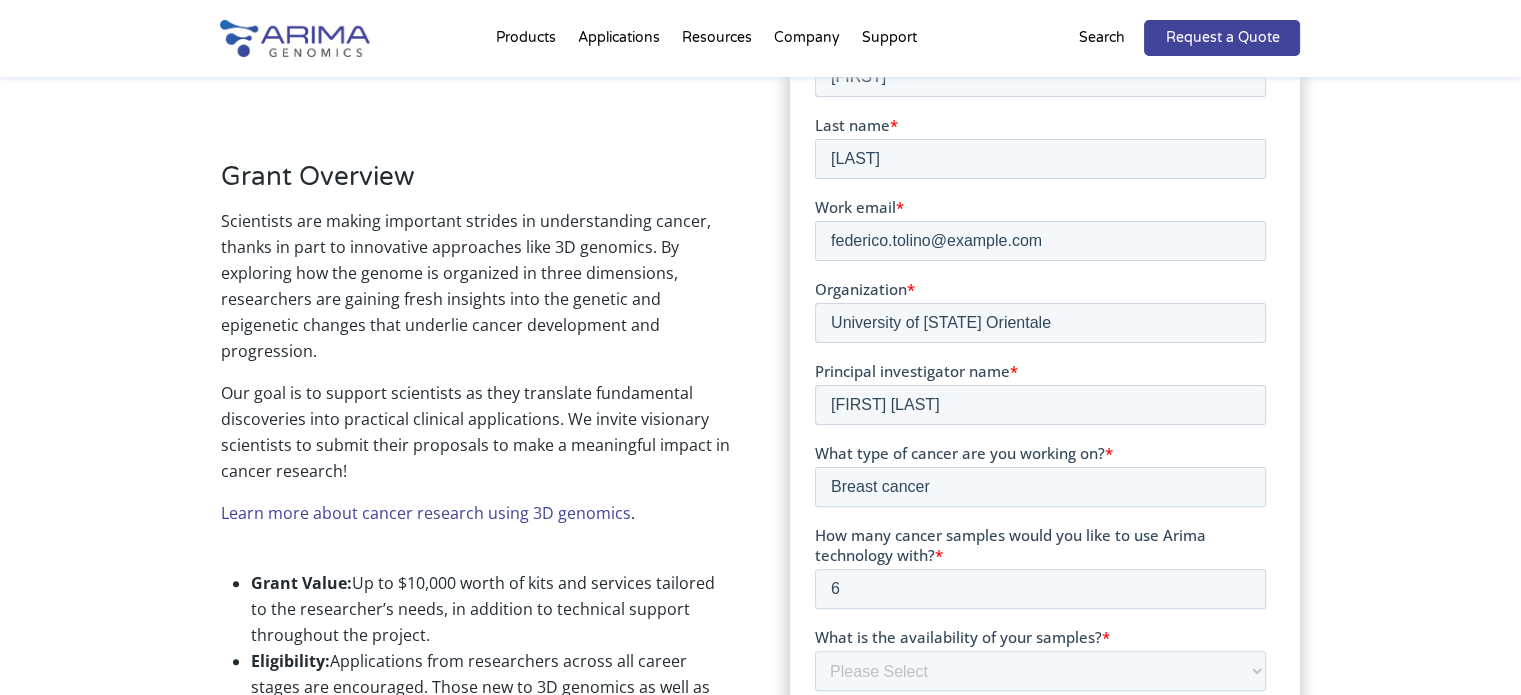 scroll, scrollTop: 580, scrollLeft: 0, axis: vertical 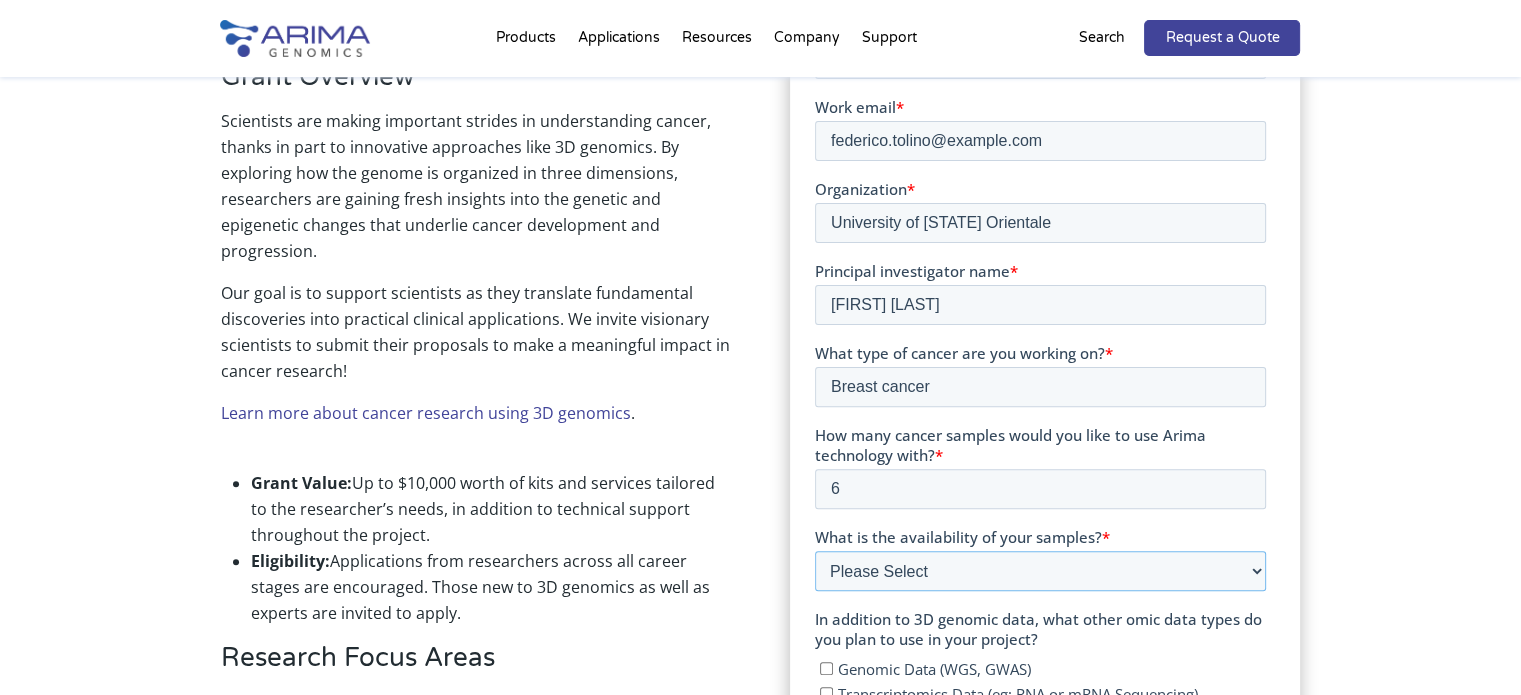 click on "Please Select Currently ready for use Will be ready within 2 months Will take longer than 2 months to acquire" at bounding box center [1040, 571] 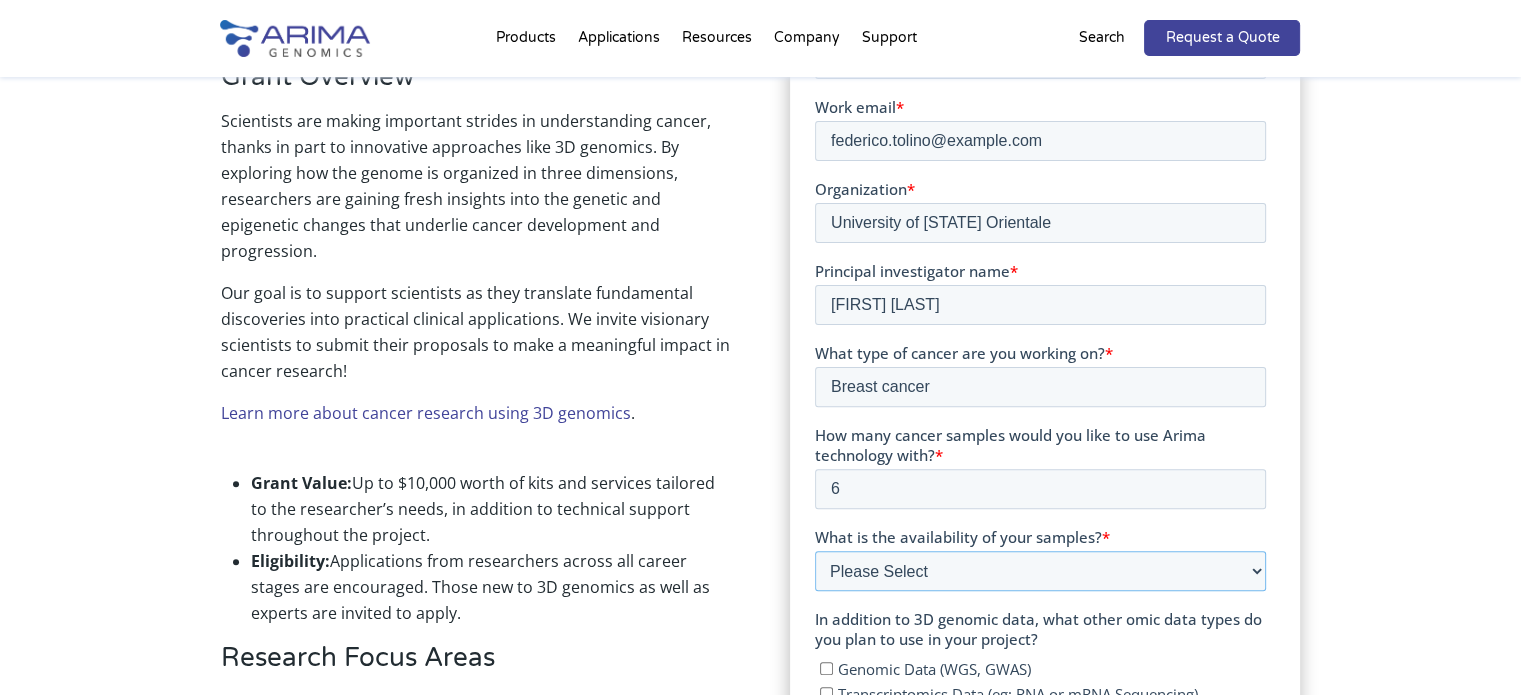 select on "Currently ready for use" 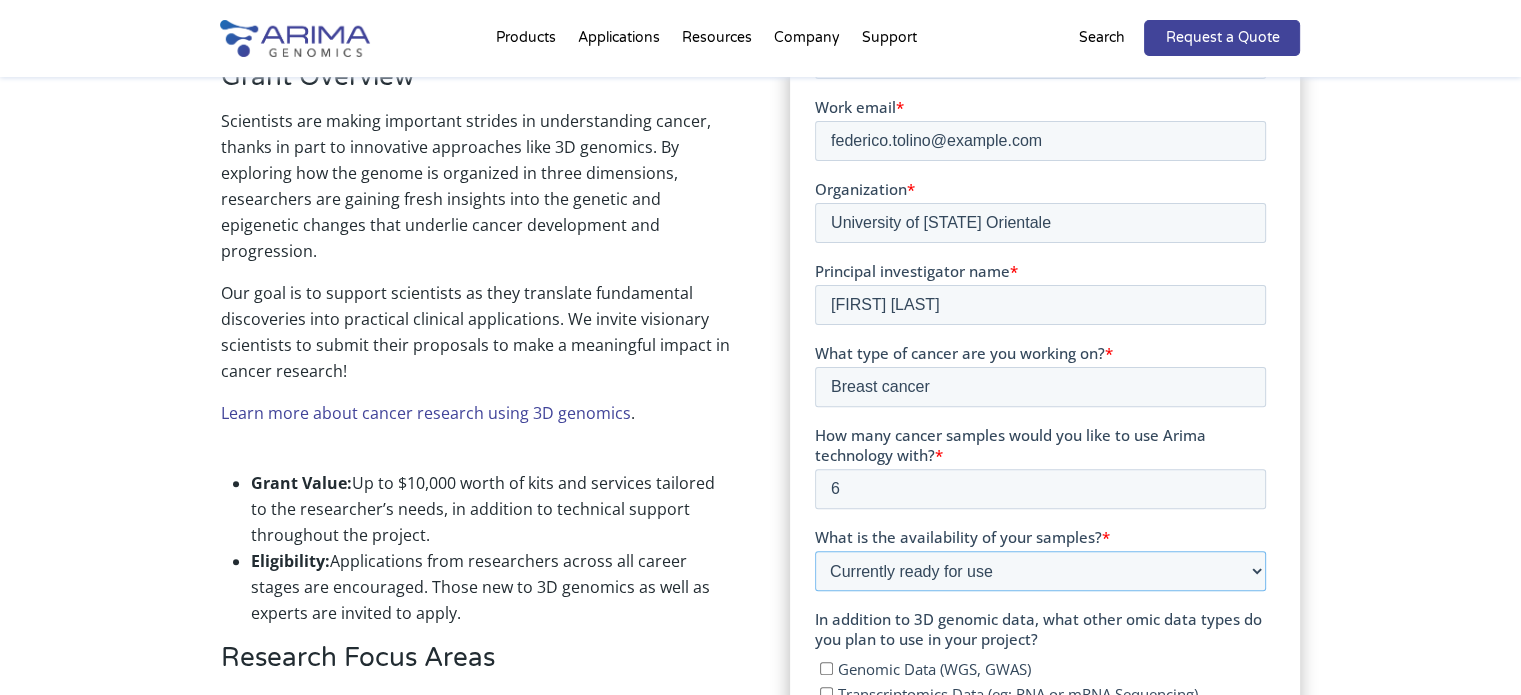 click on "Please Select Currently ready for use Will be ready within 2 months Will take longer than 2 months to acquire" at bounding box center (1040, 571) 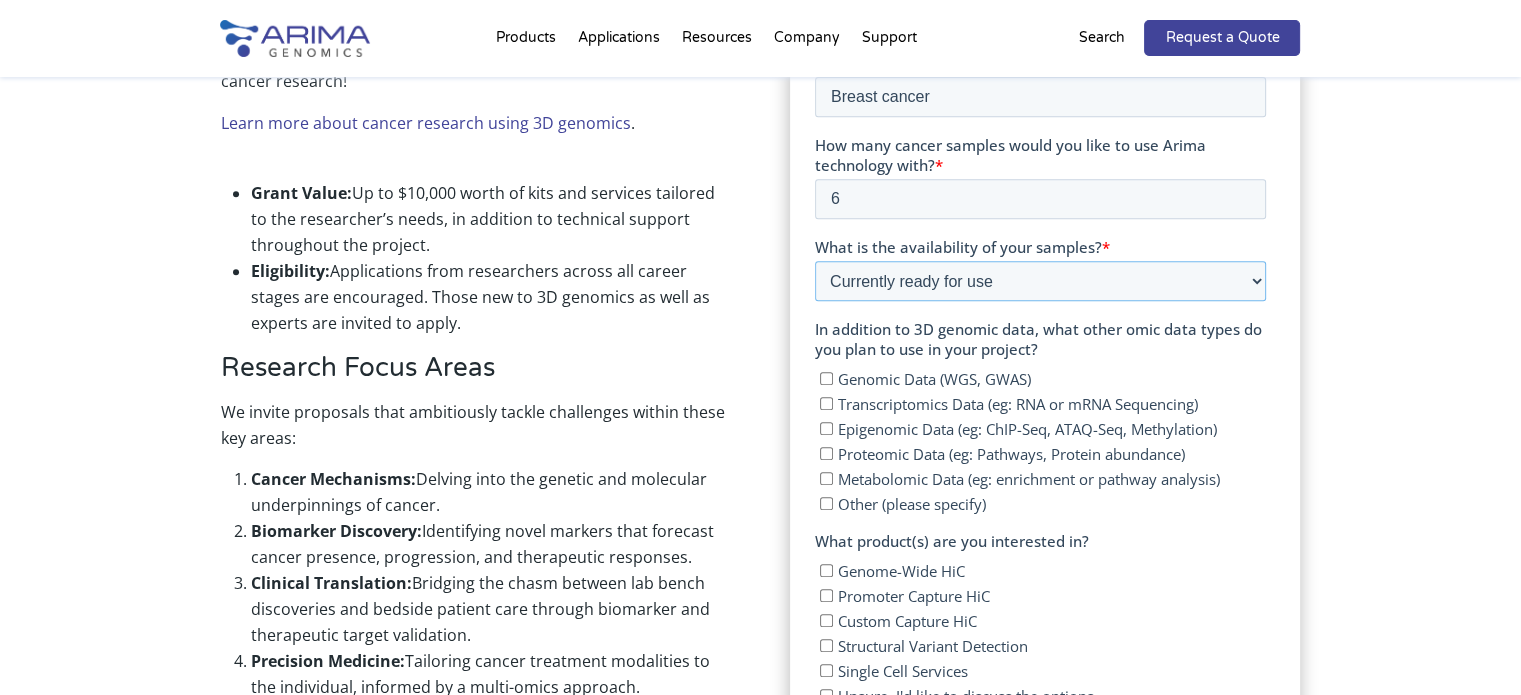 scroll, scrollTop: 880, scrollLeft: 0, axis: vertical 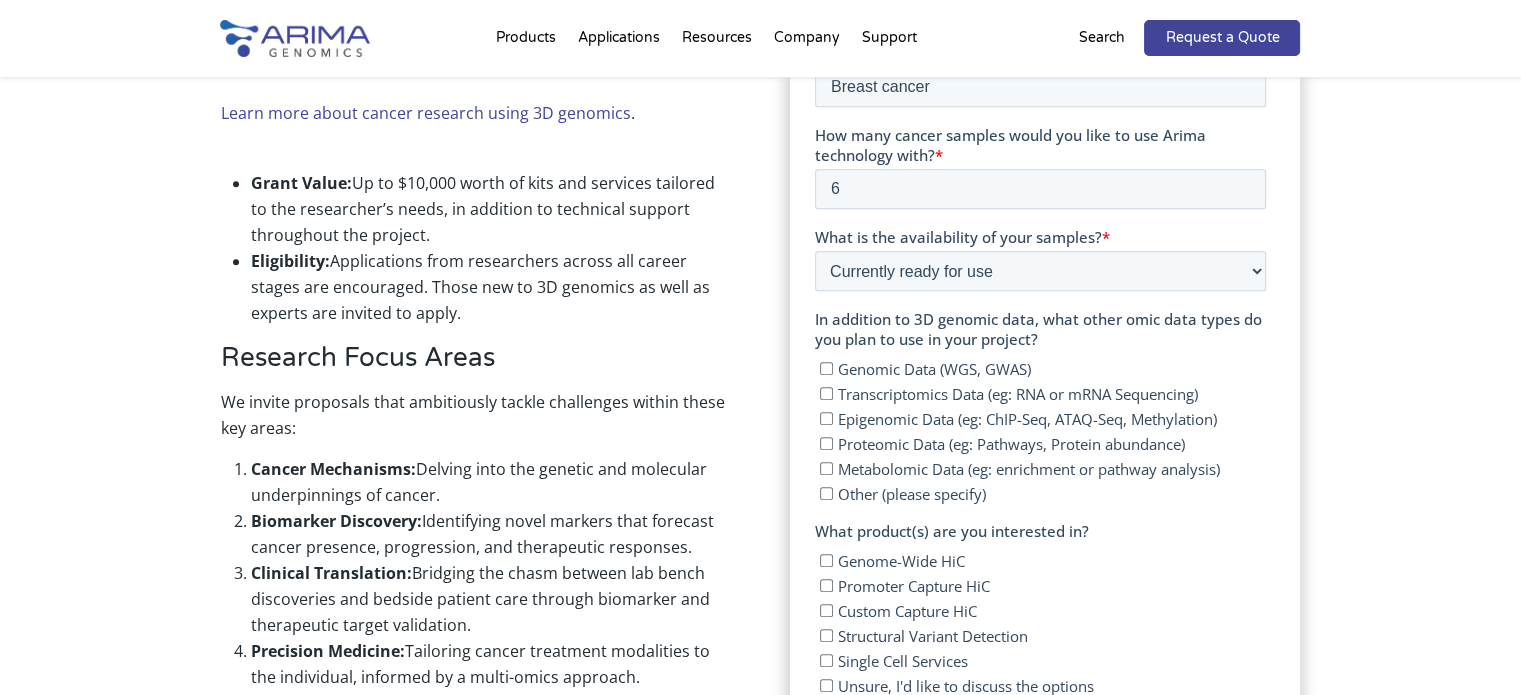 drag, startPoint x: 1627, startPoint y: -49, endPoint x: 967, endPoint y: 460, distance: 833.4753 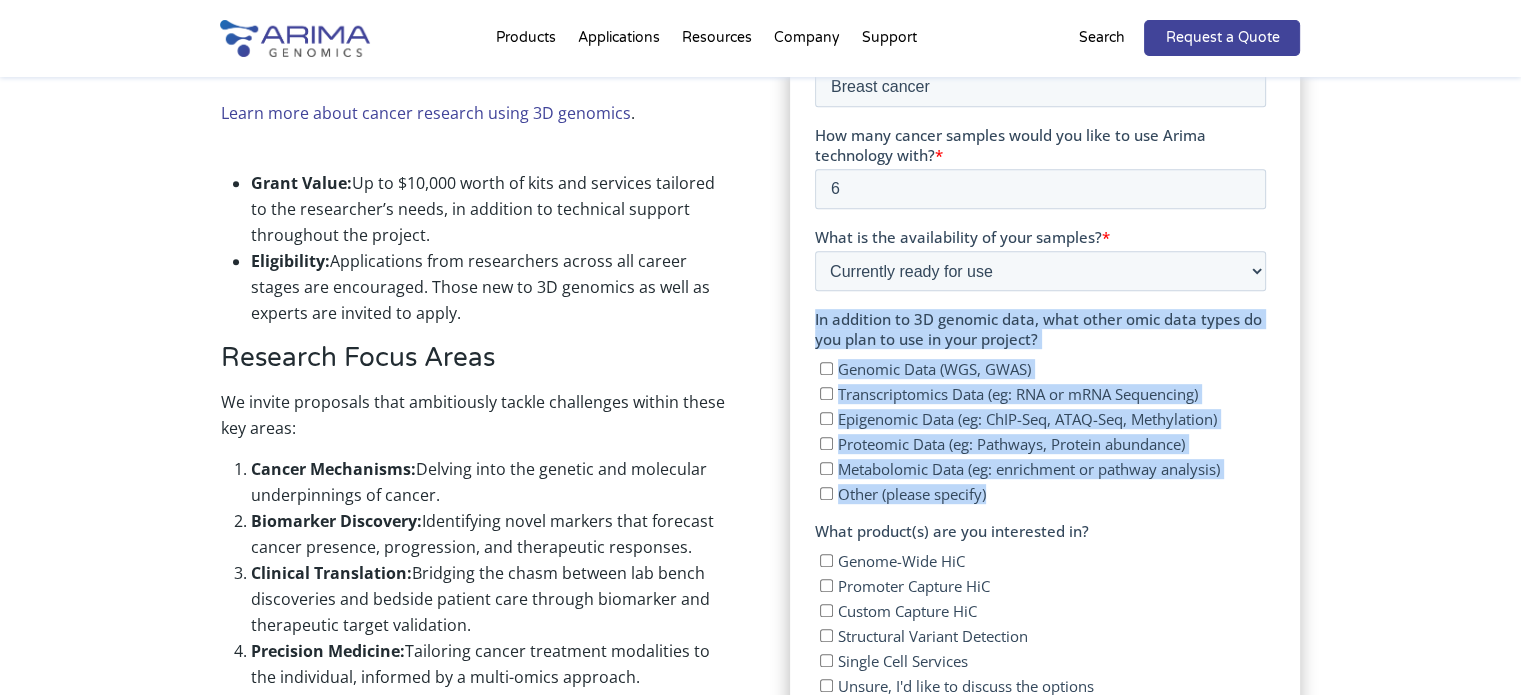 drag, startPoint x: 987, startPoint y: 496, endPoint x: 1628, endPoint y: -44, distance: 838.1414 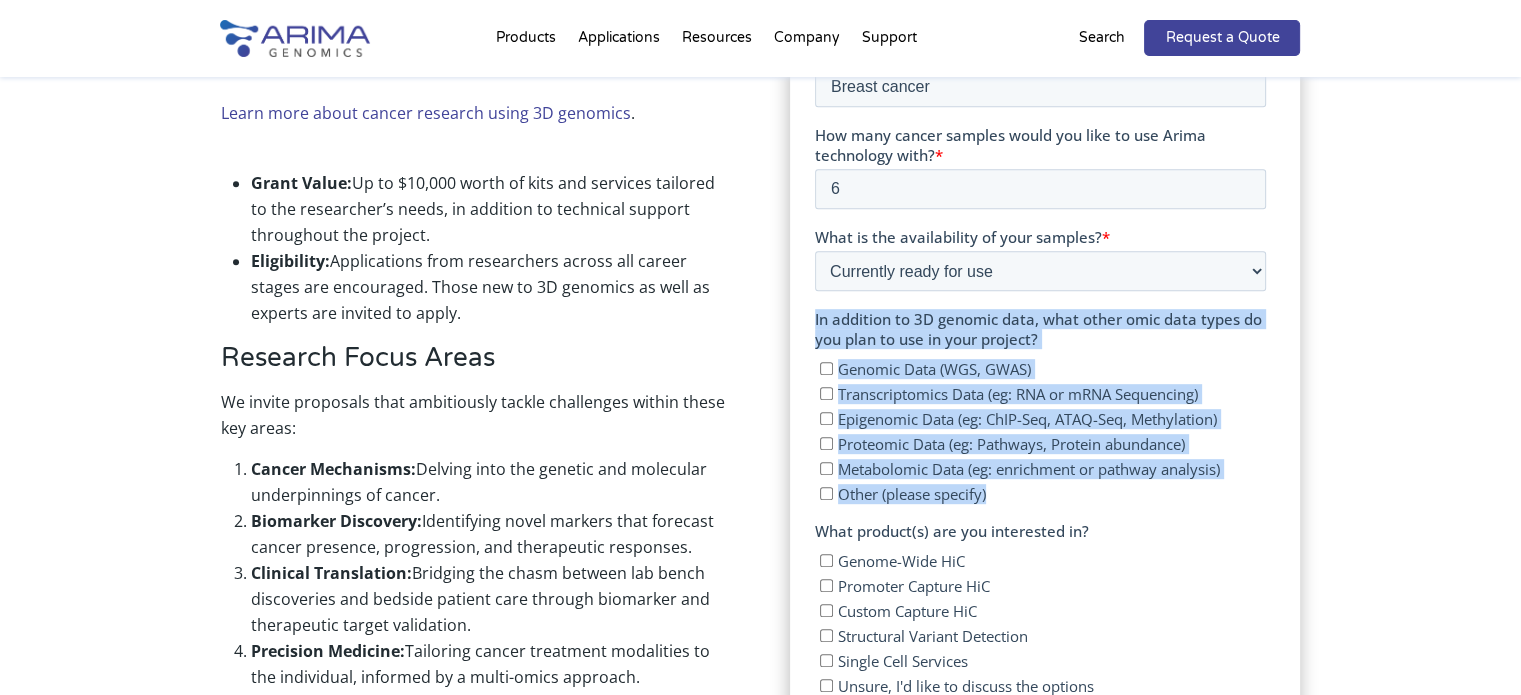 click on "First name * Federico Last name * Tolino Work email * federico.tolino@uniupo.it Organization * University of Piemonte Orientale Principal investigator name * Francesca Orso What type of cancer are you working on?  * Breast cancer How many cancer samples would you like to use Arima technology with? * 6 What is the availability of your samples? * Please Select Currently ready for use Will be ready within 2 months Will take longer than 2 months to acquire In addition to 3D genomic data, what other omic data types do you plan to use in your project? Genomic Data (WGS, GWAS) Transcriptomics Data (eg: RNA or mRNA Sequencing) Epigenomic Data (eg: ChIP-Seq, ATAQ-Seq, Methylation) Proteomic Data (eg: Pathways, Protein abundance) Metabolomic Data (eg: enrichment or pathway analysis) Other (please specify) What product(s) are you interested in? Genome-Wide HiC Promoter Capture HiC Custom Capture HiC Structural Variant Detection Single Cell Services Unsure, I'd like to discuss the options * Kits Services Project title *" 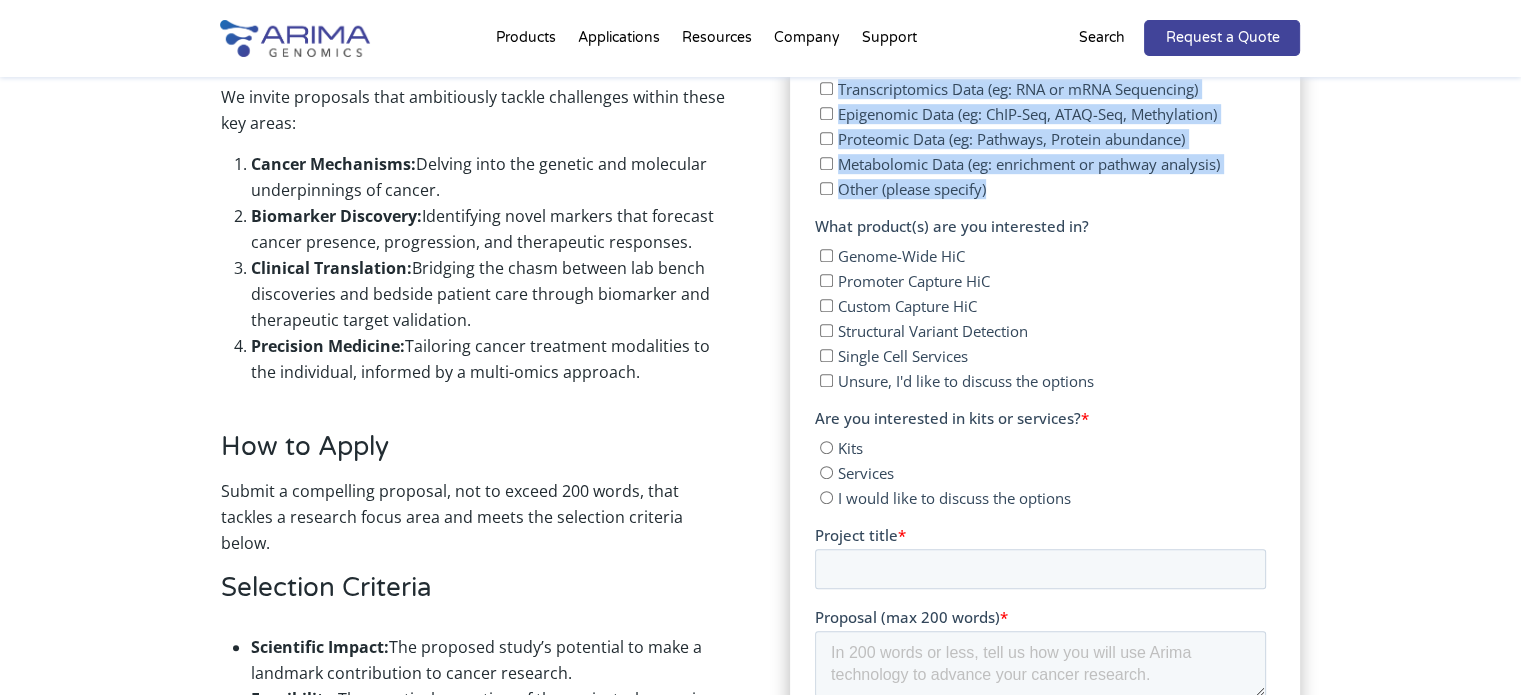 scroll, scrollTop: 1180, scrollLeft: 0, axis: vertical 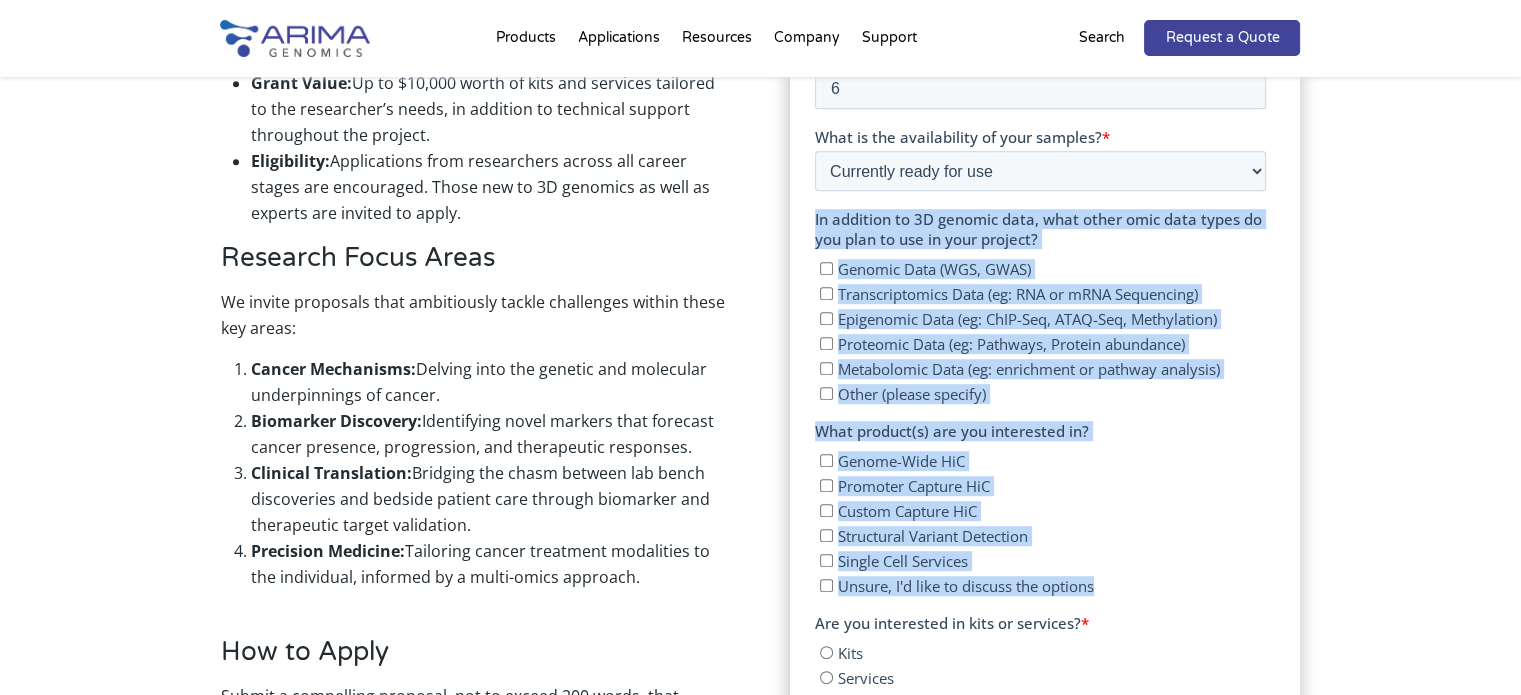 drag, startPoint x: 1096, startPoint y: 594, endPoint x: 1612, endPoint y: -249, distance: 988.3851 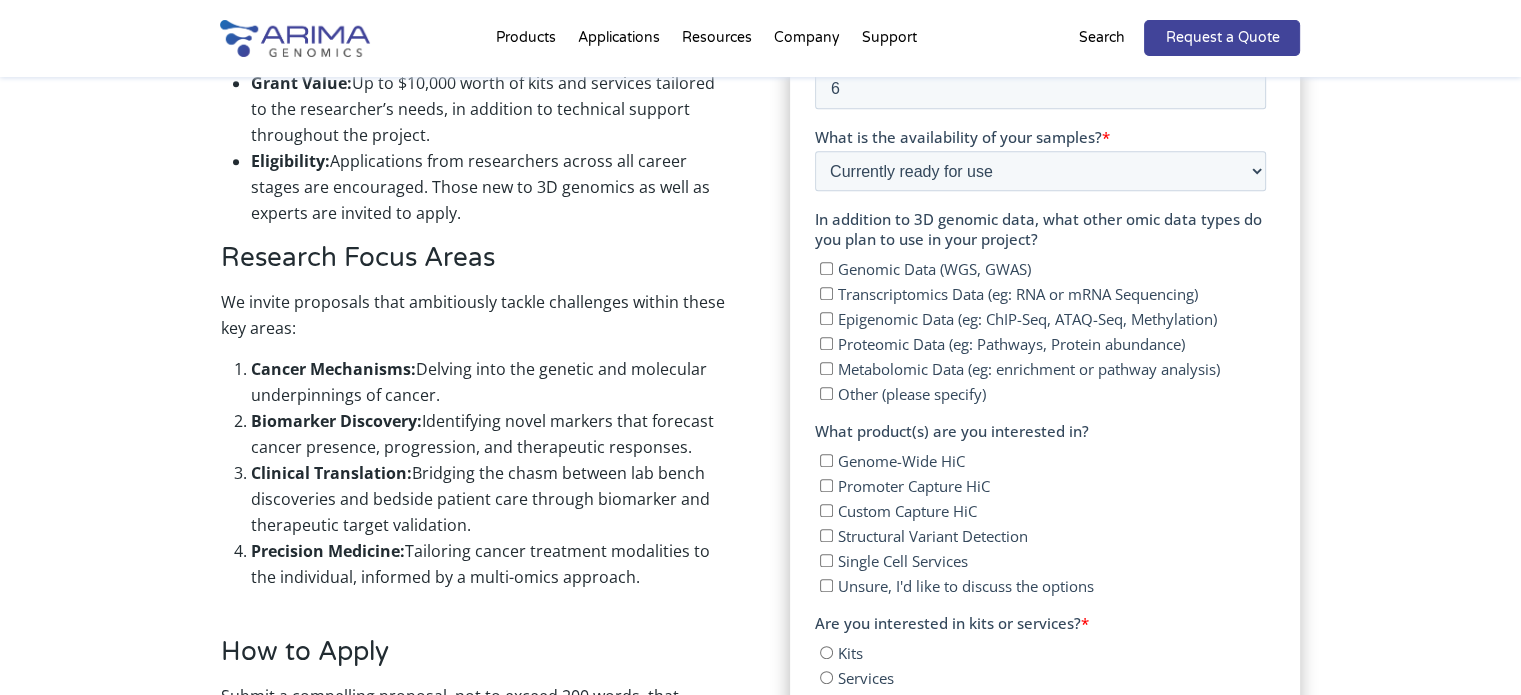 click on "Epigenomic Data (eg: ChIP-Seq, ATAQ-Seq, Methylation)" at bounding box center [826, 318] 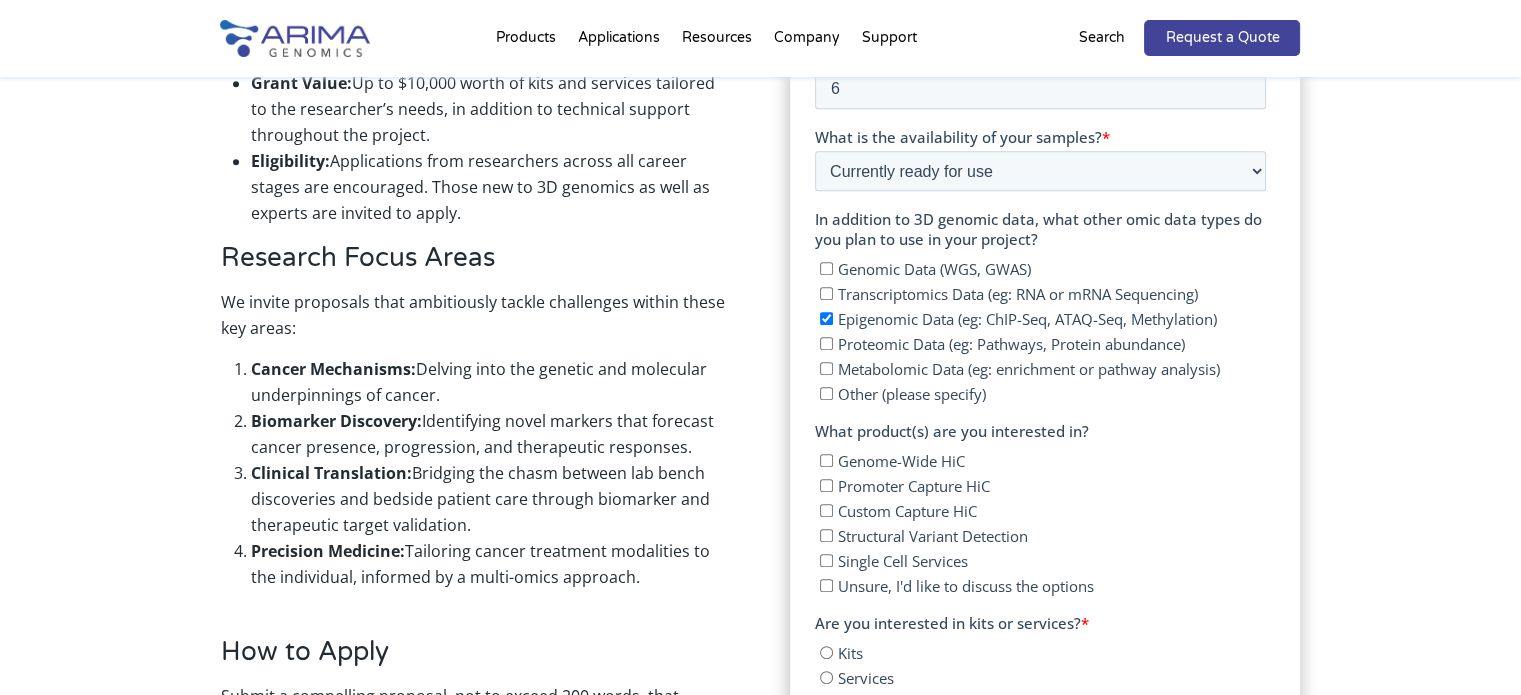 click on "Transcriptomics Data (eg: RNA or mRNA Sequencing)" at bounding box center (1043, 293) 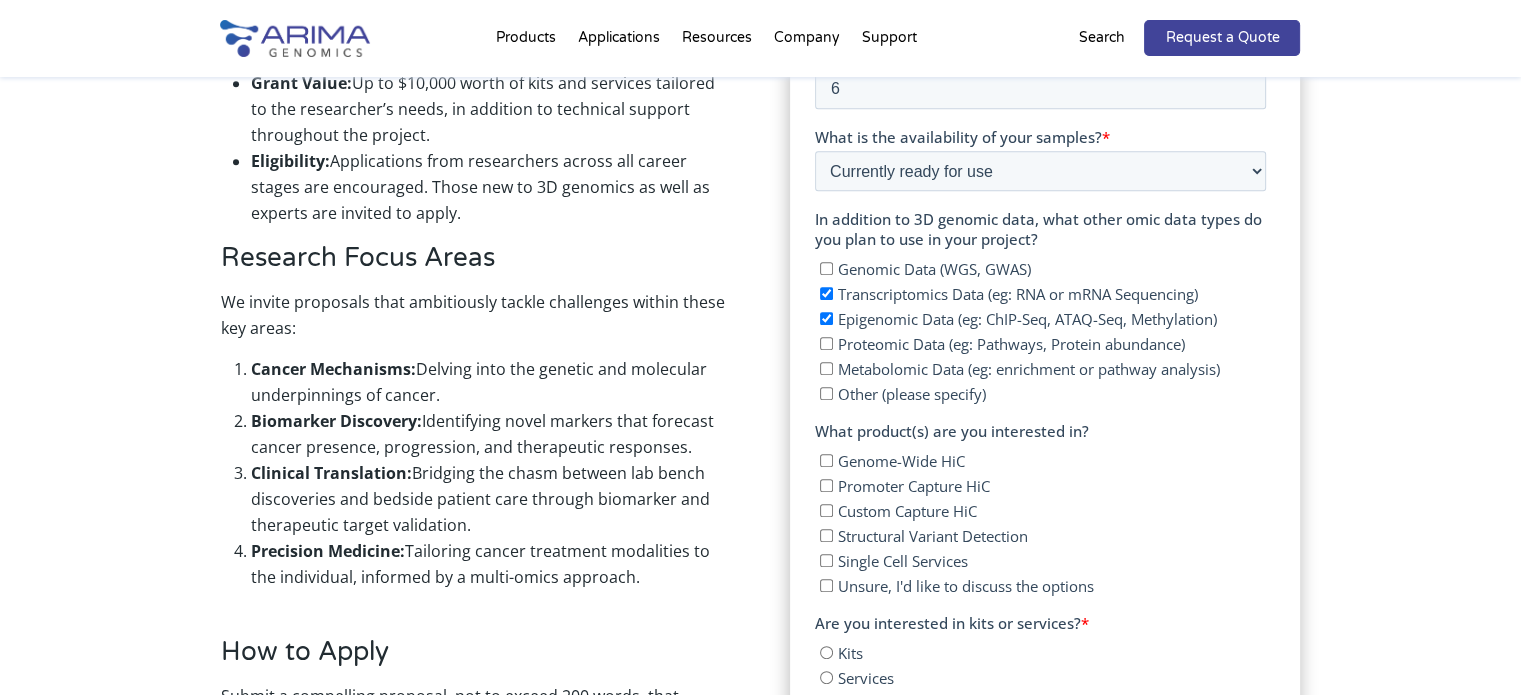 checkbox on "true" 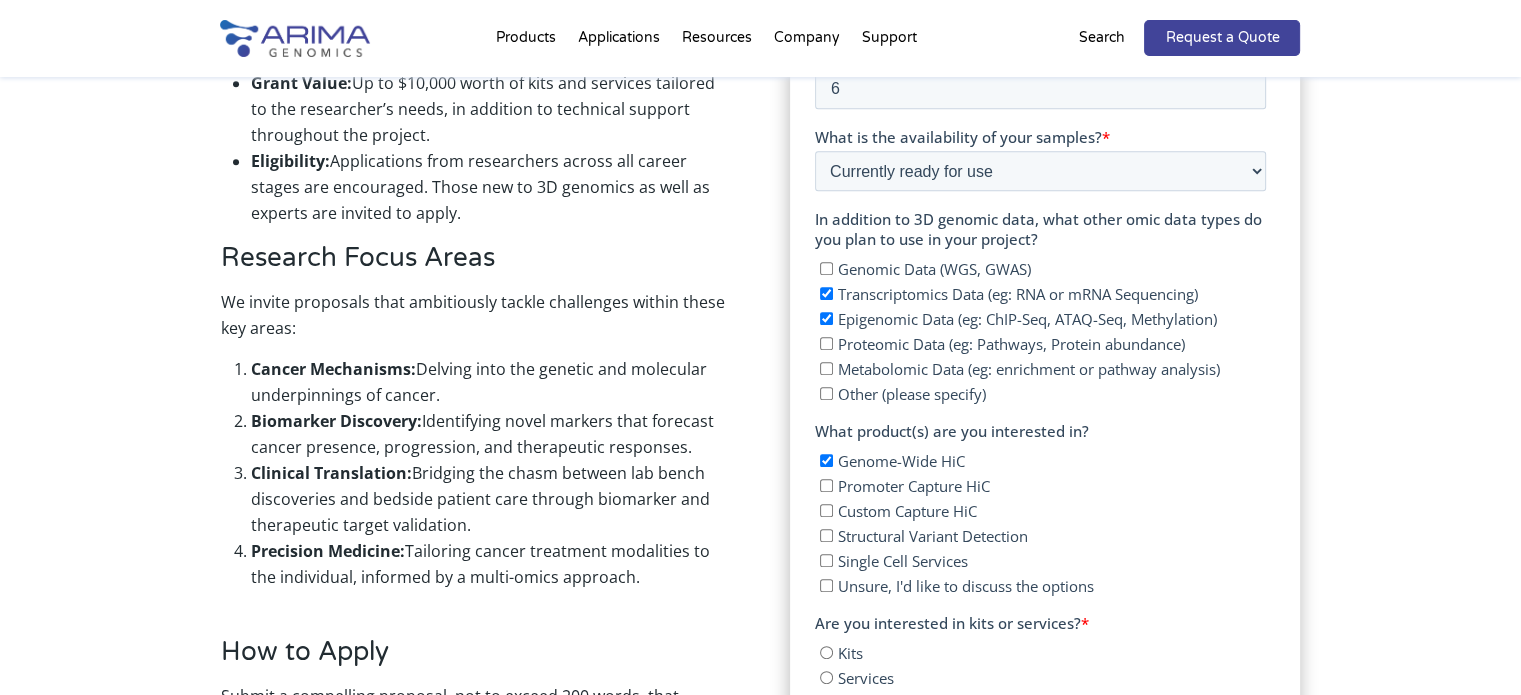 checkbox on "true" 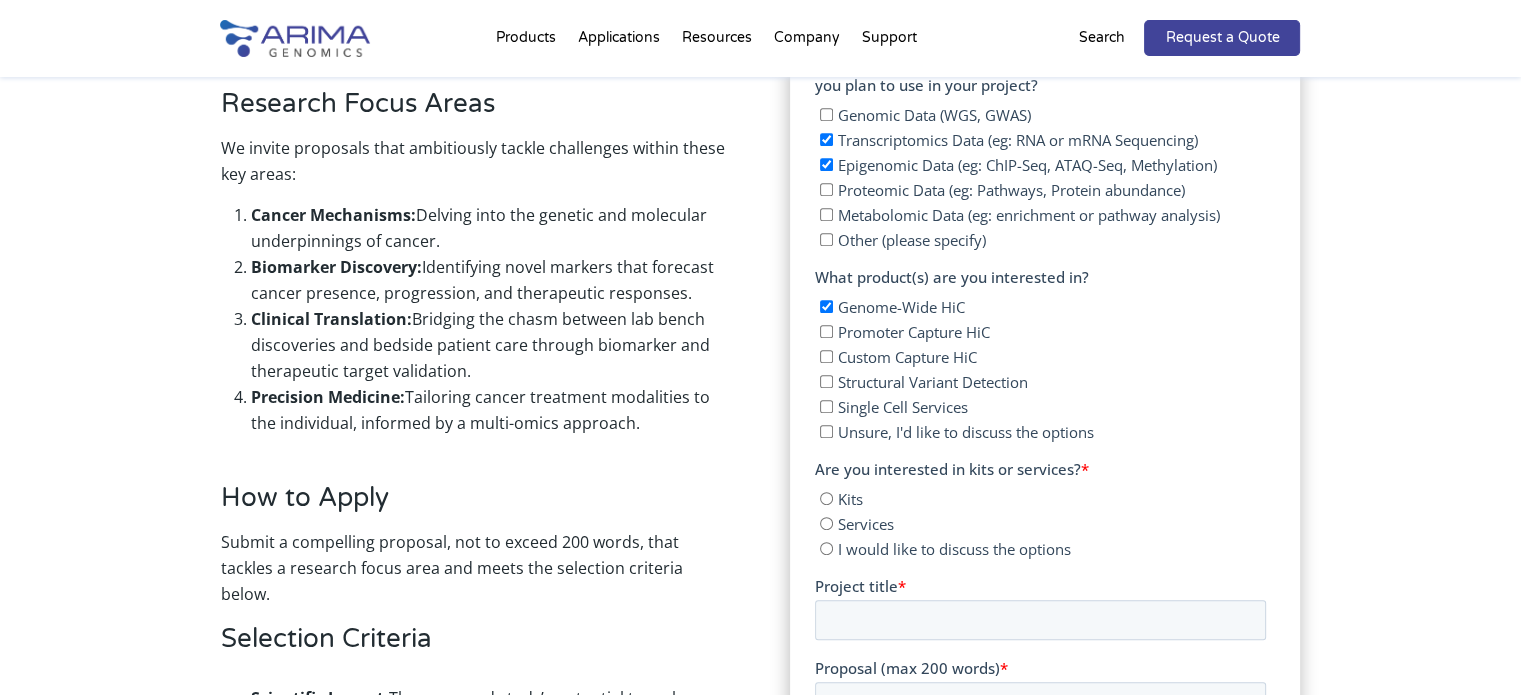scroll, scrollTop: 1180, scrollLeft: 0, axis: vertical 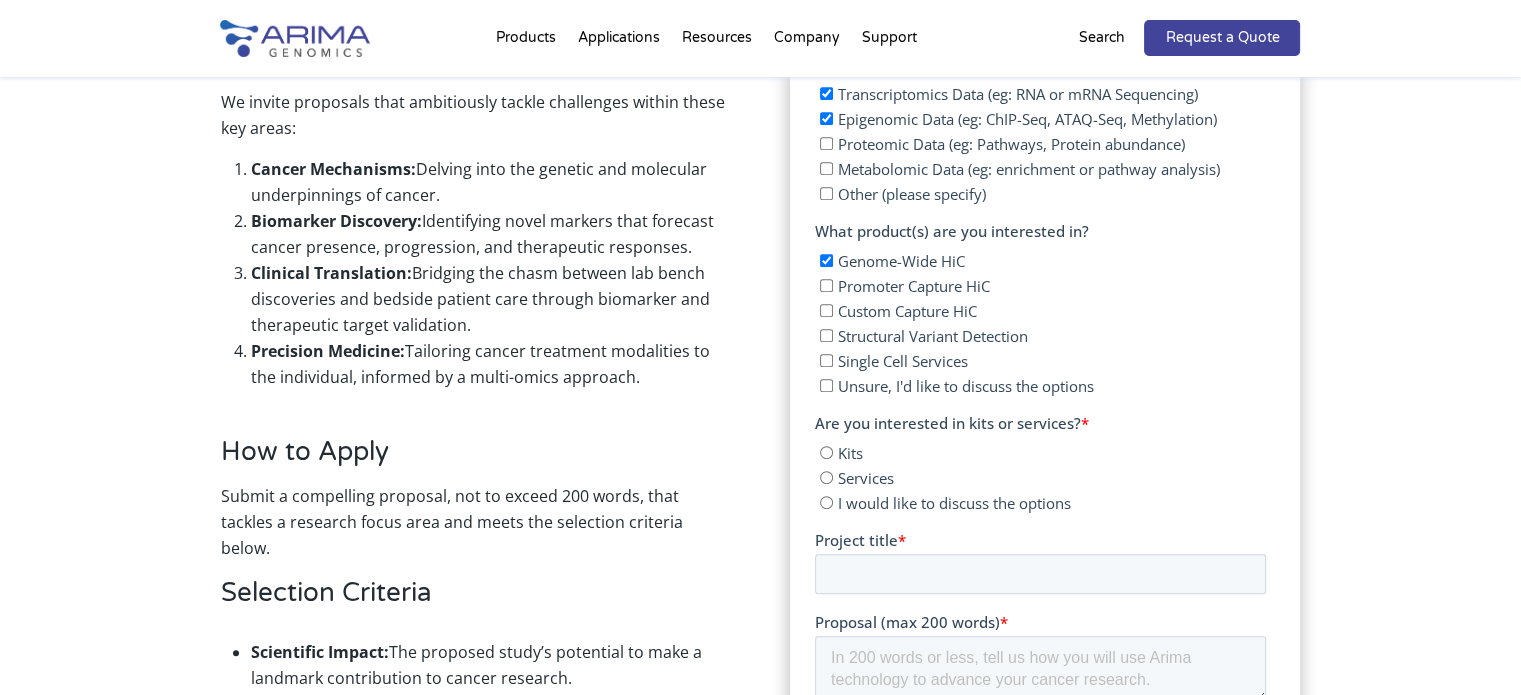 click on "I would like to discuss the options" at bounding box center (826, 502) 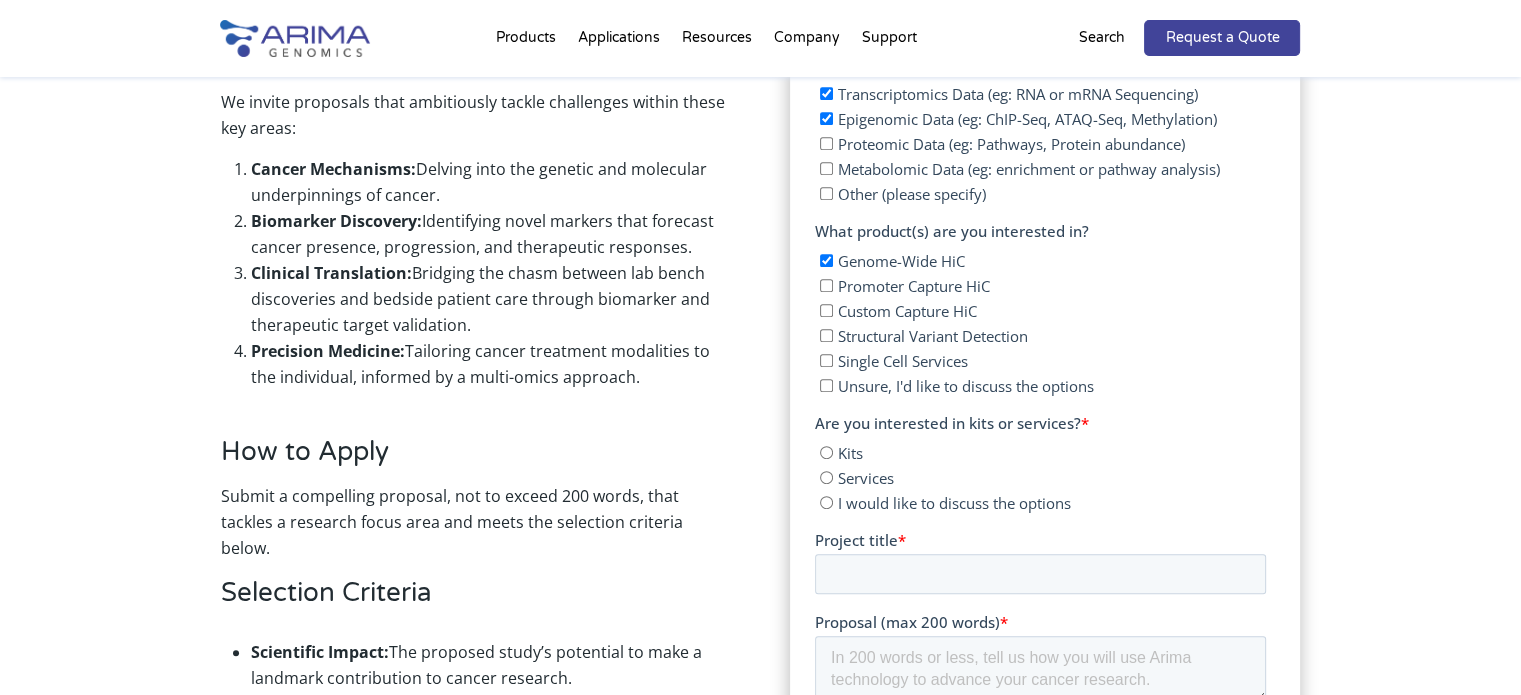 radio on "true" 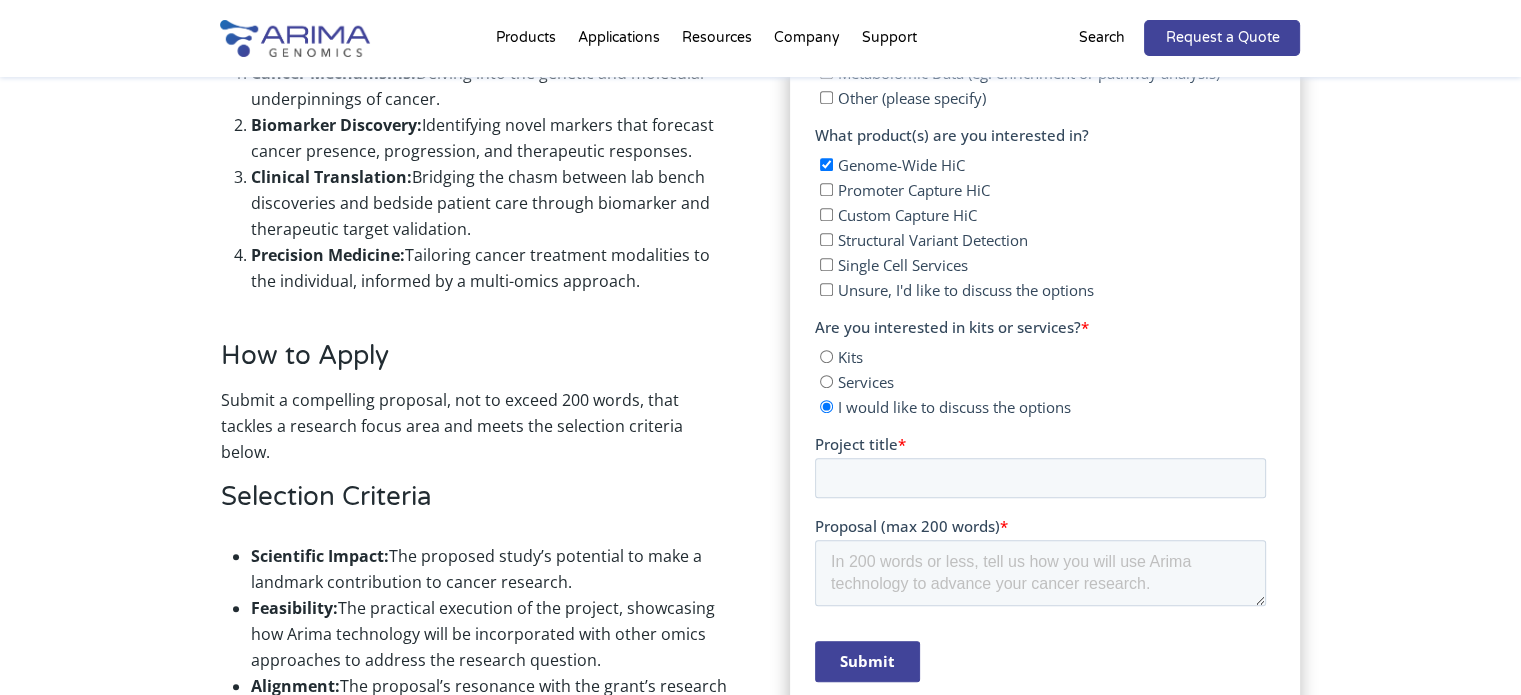 scroll, scrollTop: 1280, scrollLeft: 0, axis: vertical 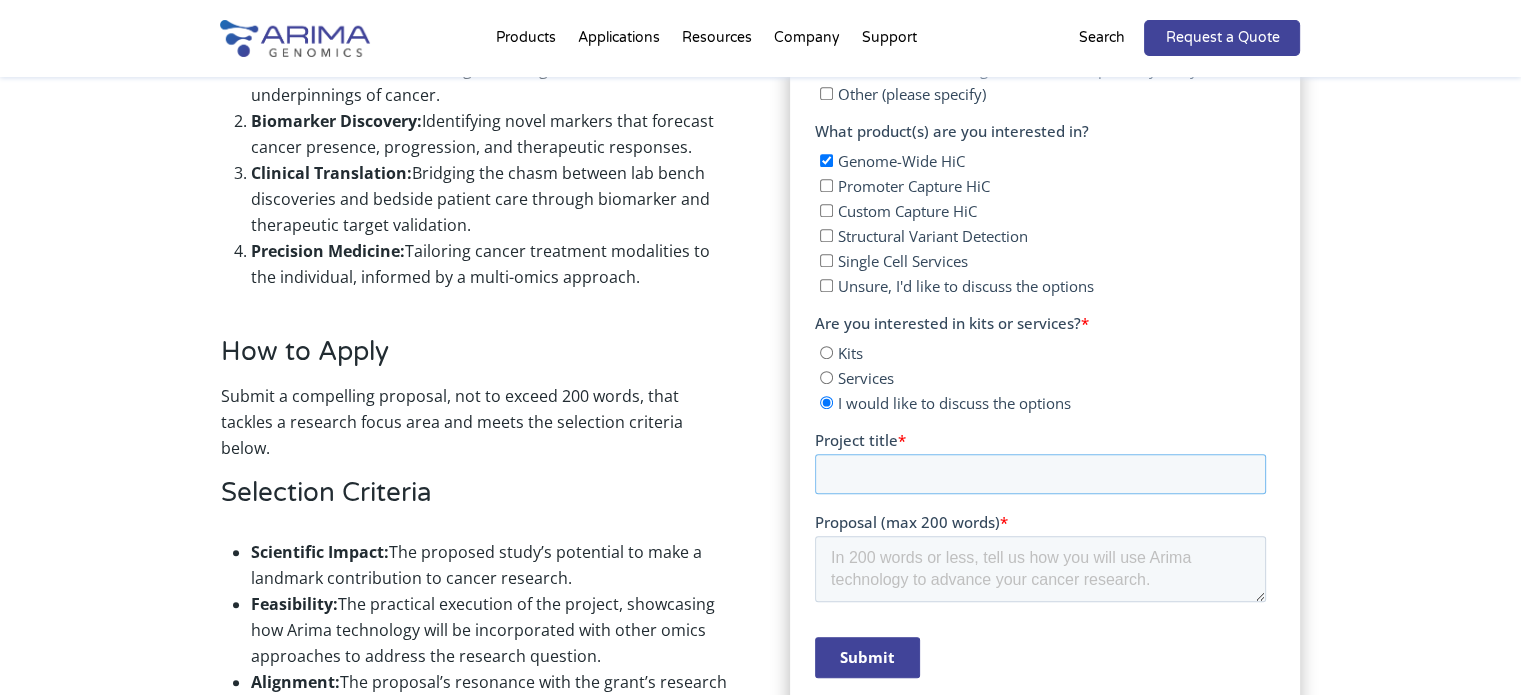 click on "Project title *" at bounding box center (1040, 474) 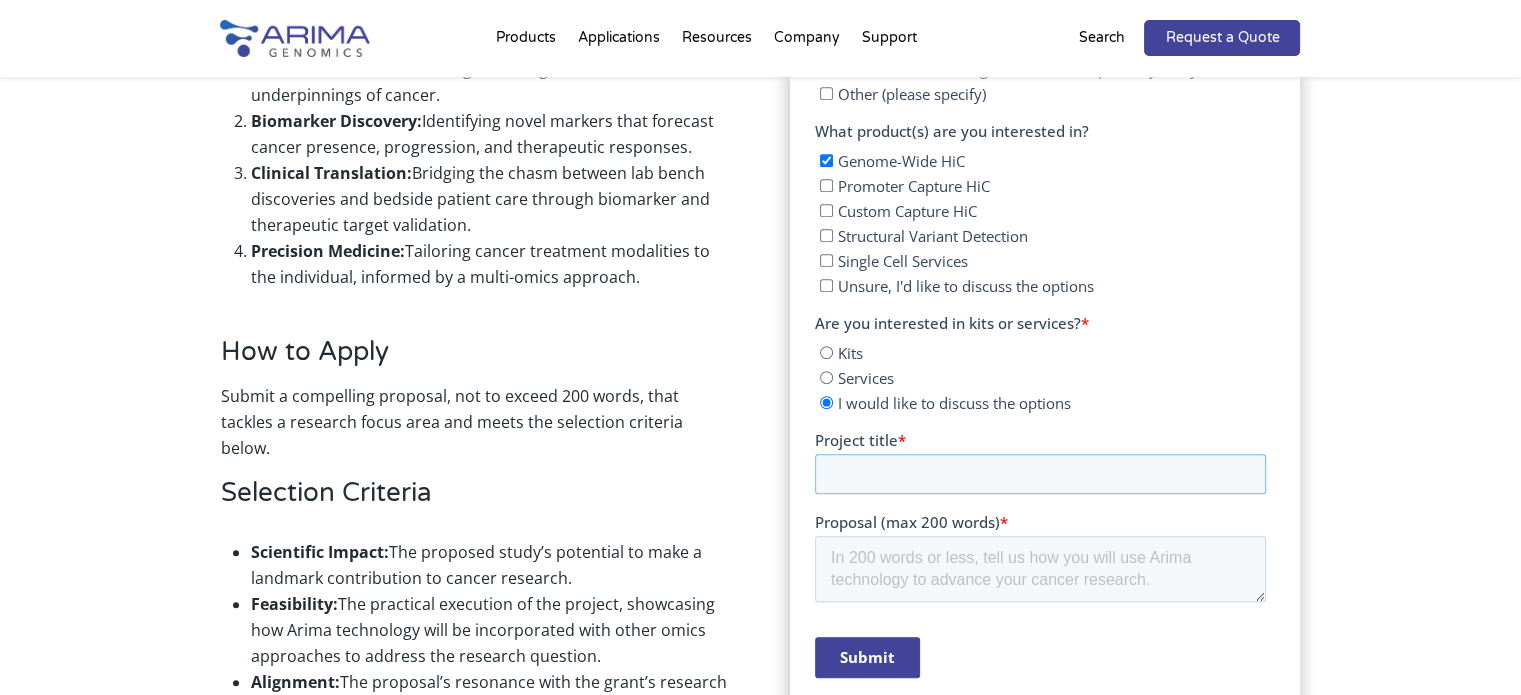paste on "Investigating the Spatial Genome Organization of Early-Onset Breast Cancer" 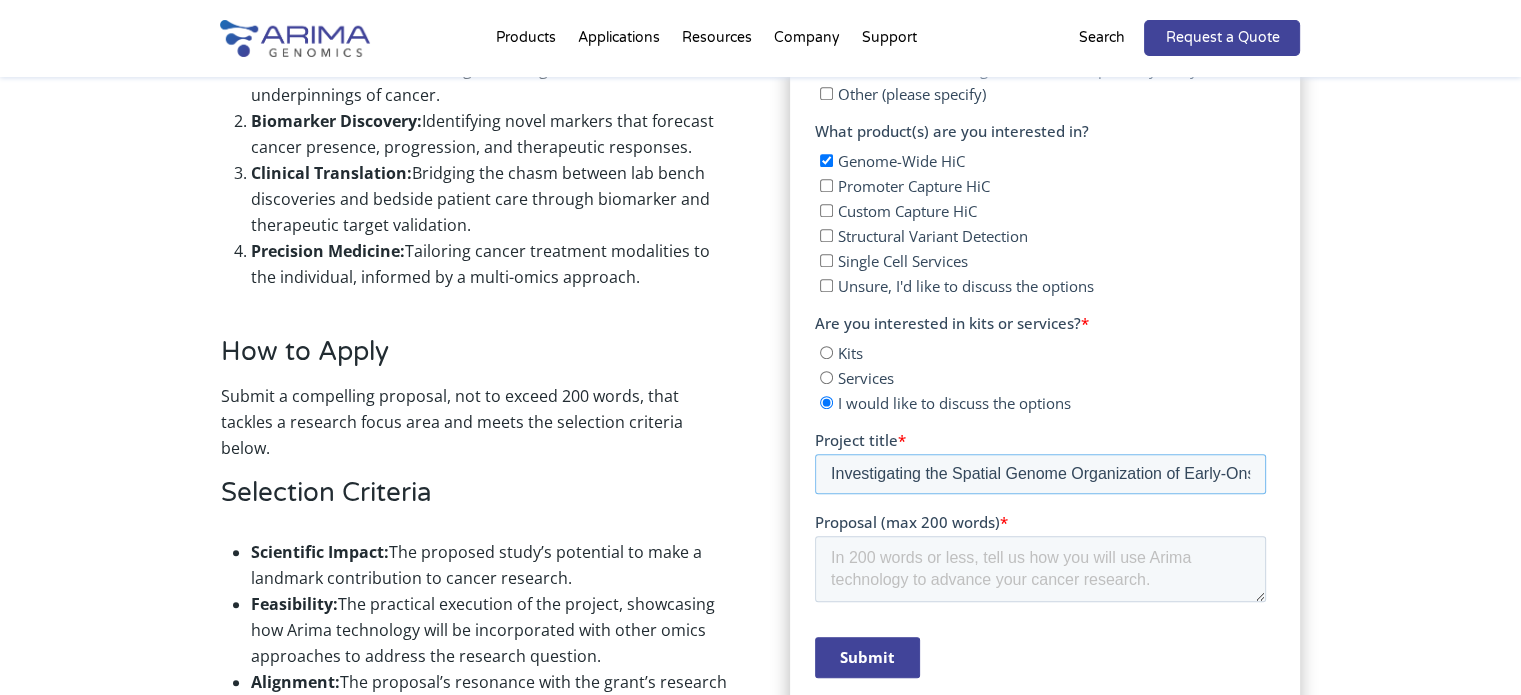 scroll, scrollTop: 0, scrollLeft: 124, axis: horizontal 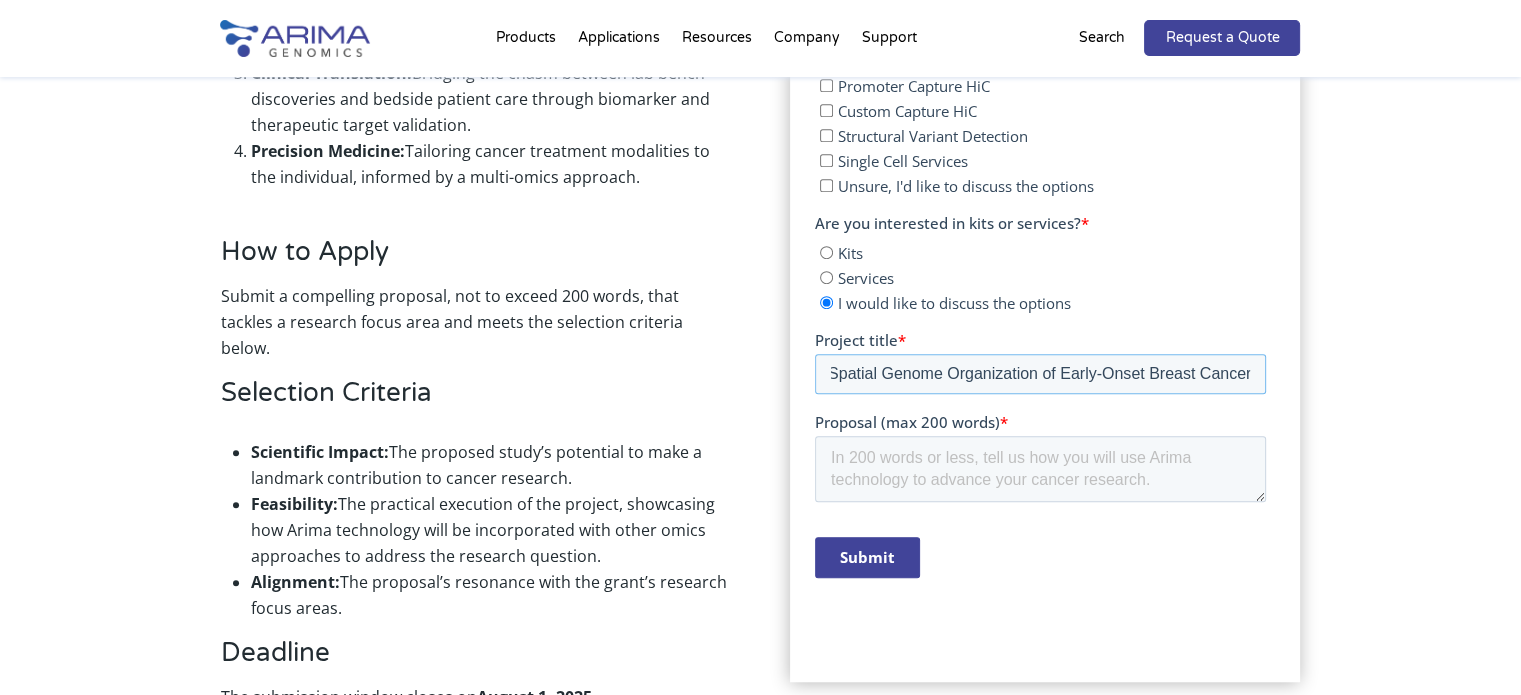type on "Investigating the Spatial Genome Organization of Early-Onset Breast Cancer" 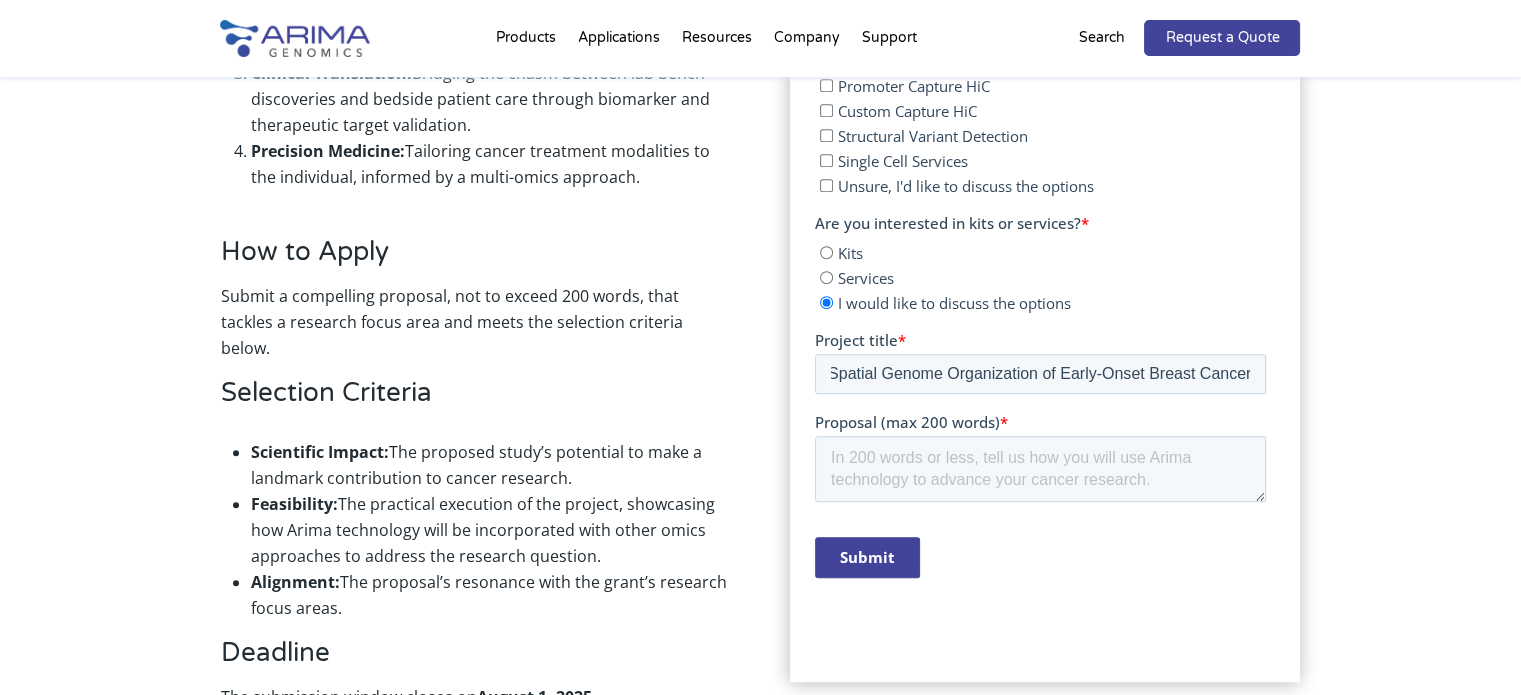 scroll, scrollTop: 0, scrollLeft: 0, axis: both 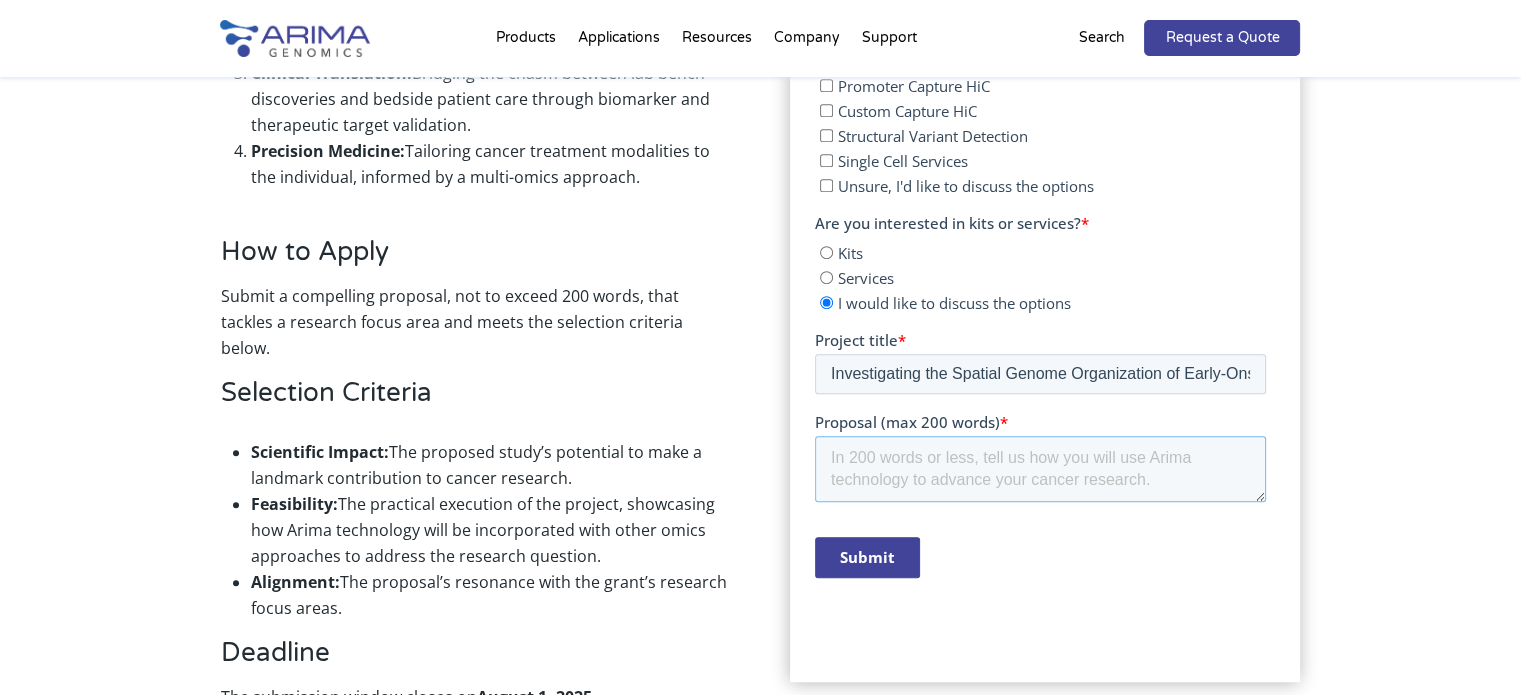 click on "Proposal (max 200 words) *" at bounding box center [1040, 469] 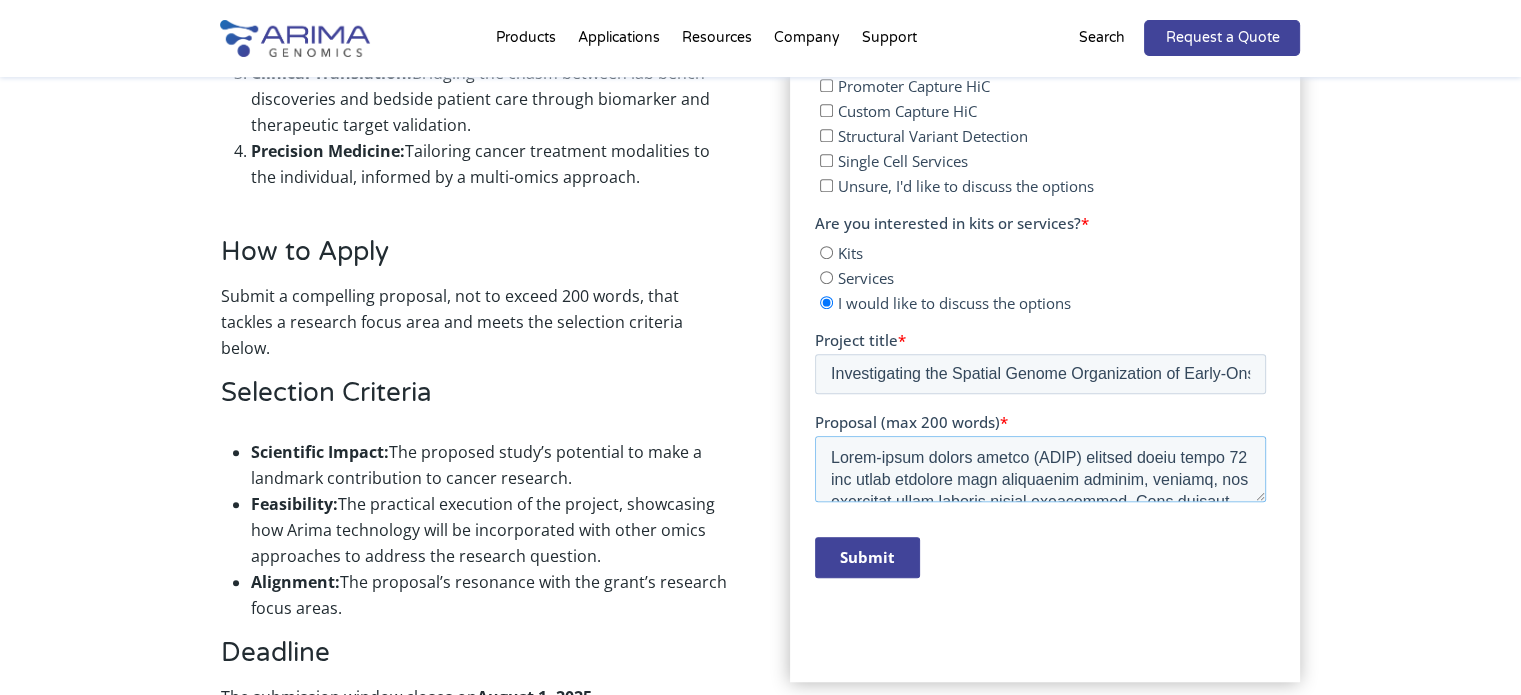 scroll, scrollTop: 559, scrollLeft: 0, axis: vertical 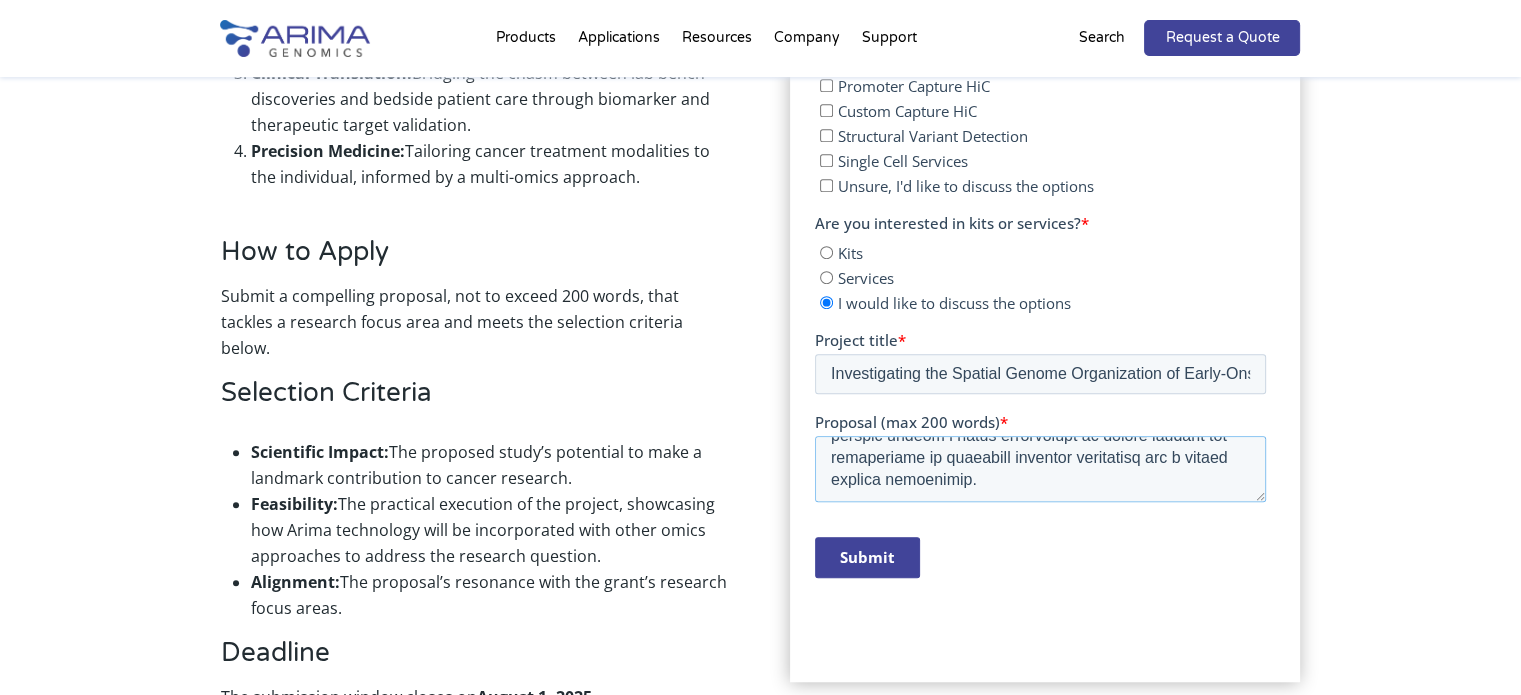 type on "Early-onset breast cancer (EOBC) affects women under 50 and often presents with aggressive disease, however, its molecular basis remains poorly understood. This project investigates whether 3D genome organization contributes to EOBC biology by comparing immortalized luminal A breast cancer cell lines derived from donors below or above 50 years of age at the time of biopsy. We will analyze three "young" cell lines (HCC1428, MDA-MB-361, MDA-MB-415) and three "old" counterparts (MCF-7, T47D, ZR-75-1), stratified by donor age.
Applying Arima Hi‑C alongside RNA‑seq, we will examine chromatin loops, topologically associating domains (TADs), and shifts between euchromatic and heterochromatic regions. By integrating gene expression profiles, we aim to highlight structural alterations linked to biological age and tumorigenesis.
This study will generate testable hypotheses on age-driven genome architecture remodeling. Our goal is to define differential 3D signatures between age groups, uncovering molecular mechanis..." 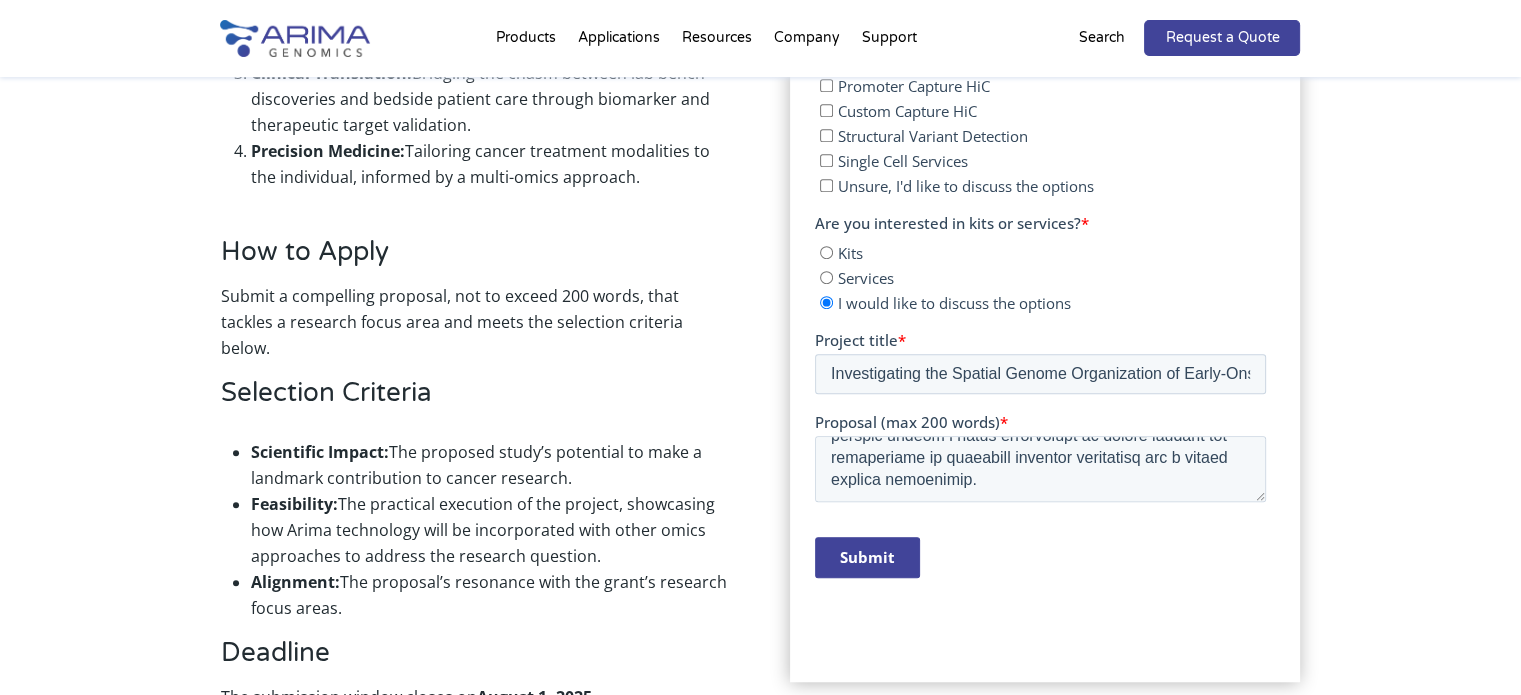 click on "Submit" at bounding box center (1040, 557) 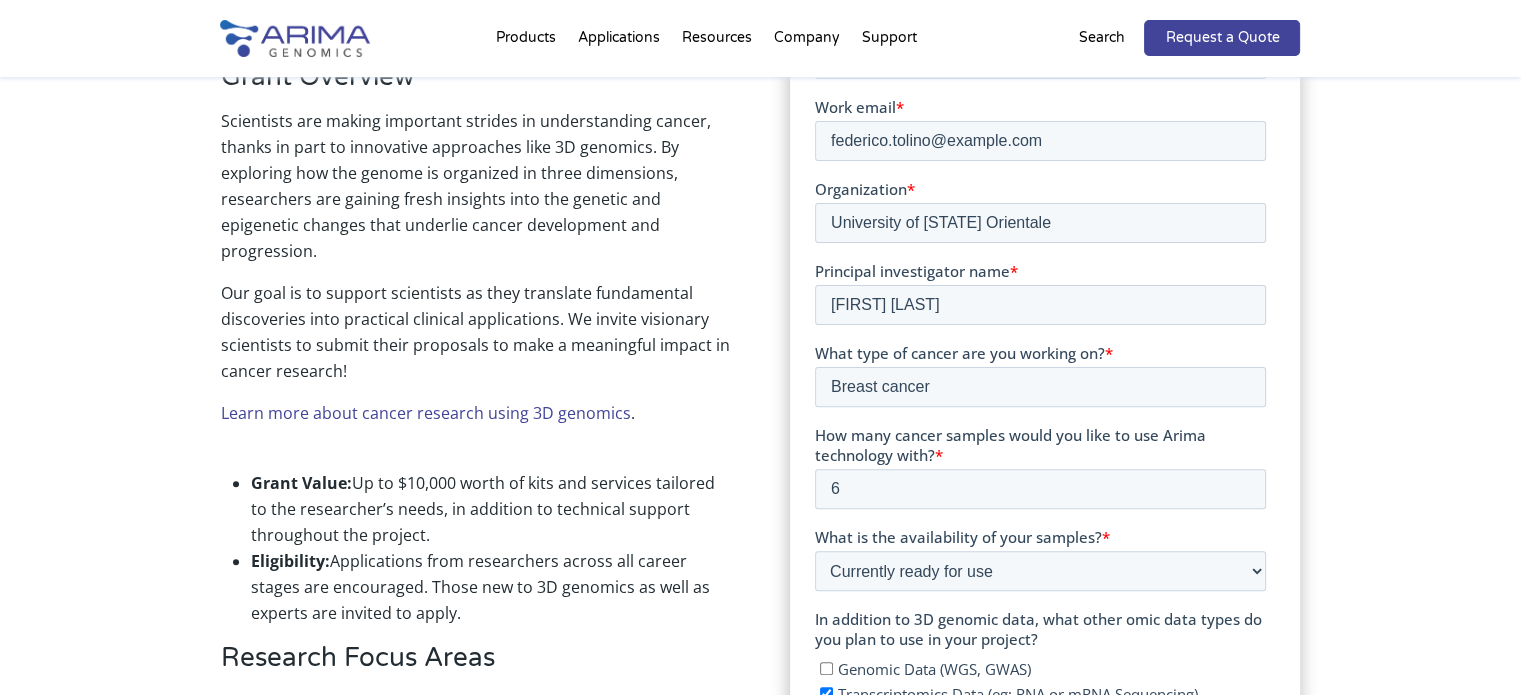 scroll, scrollTop: 680, scrollLeft: 0, axis: vertical 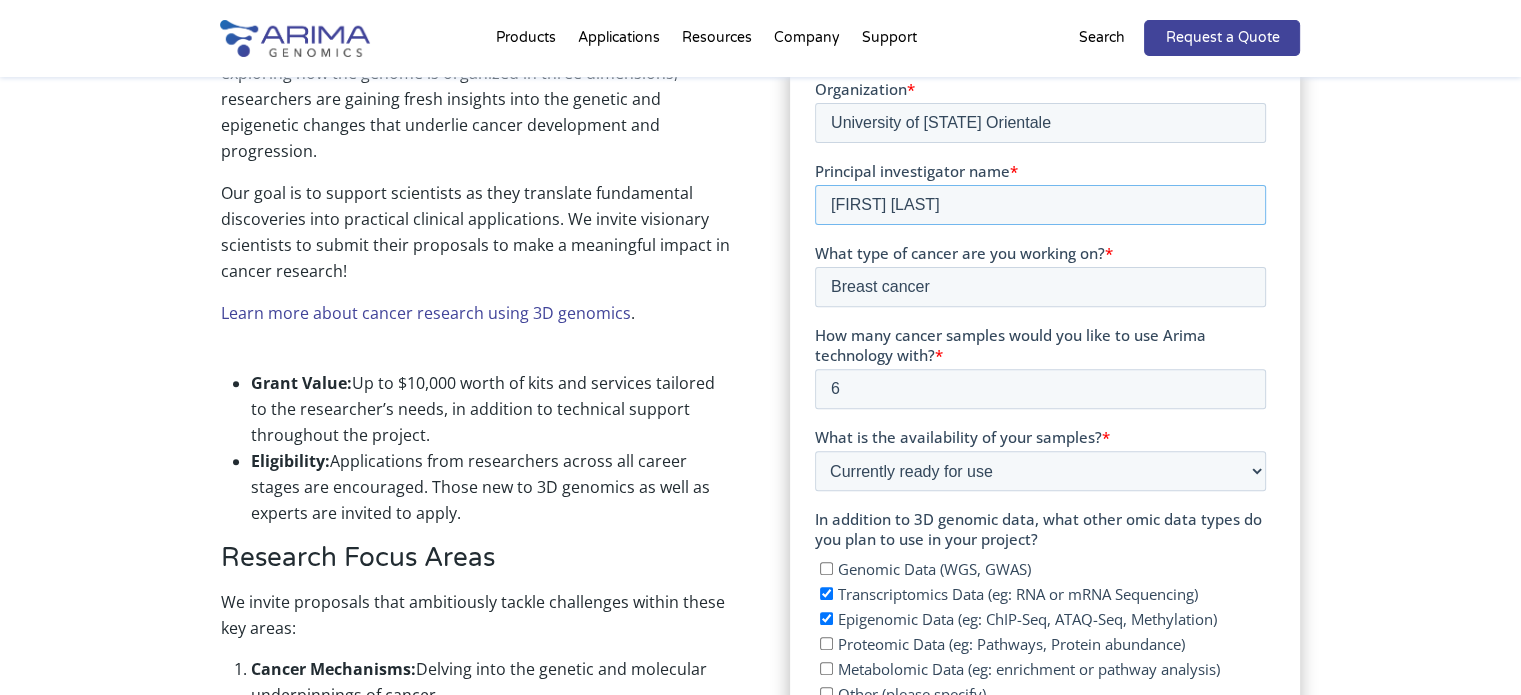 click on "Francesca Orso" at bounding box center (1040, 205) 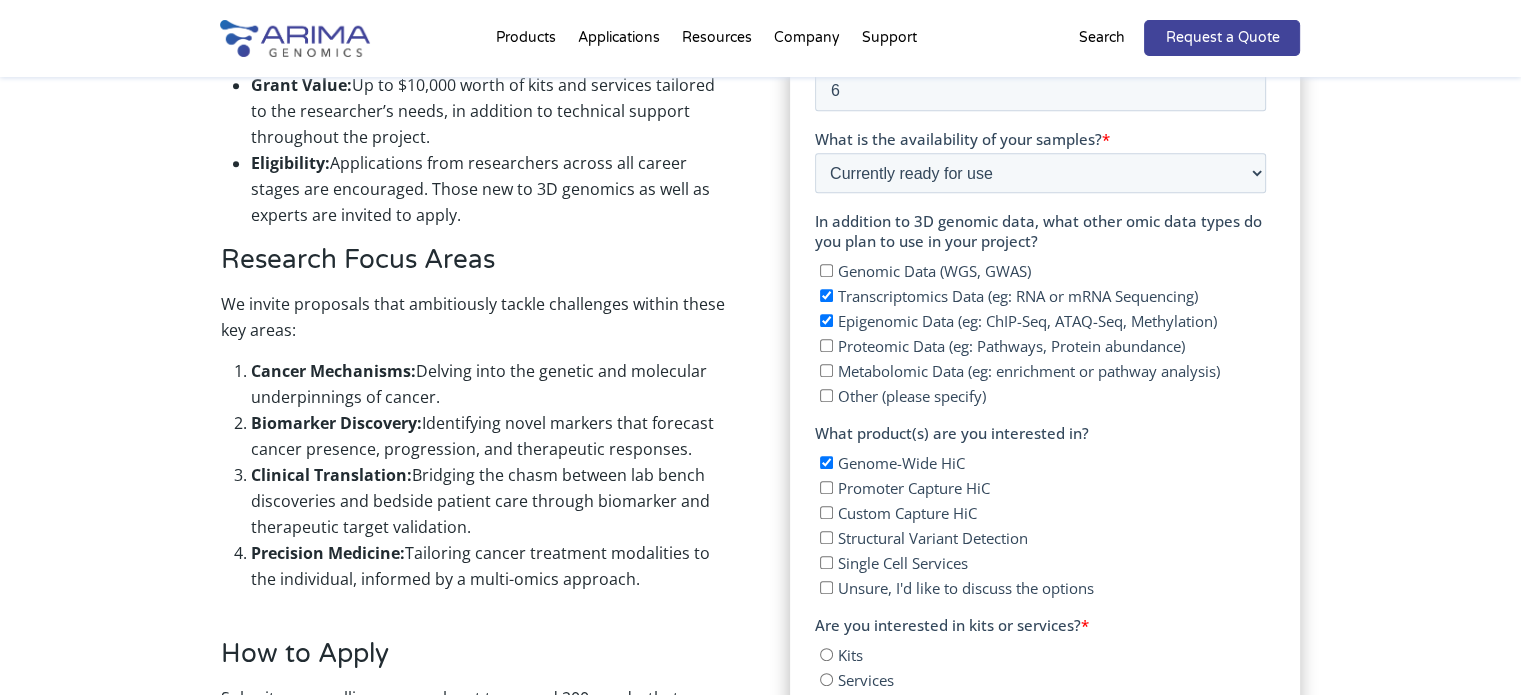 scroll, scrollTop: 980, scrollLeft: 0, axis: vertical 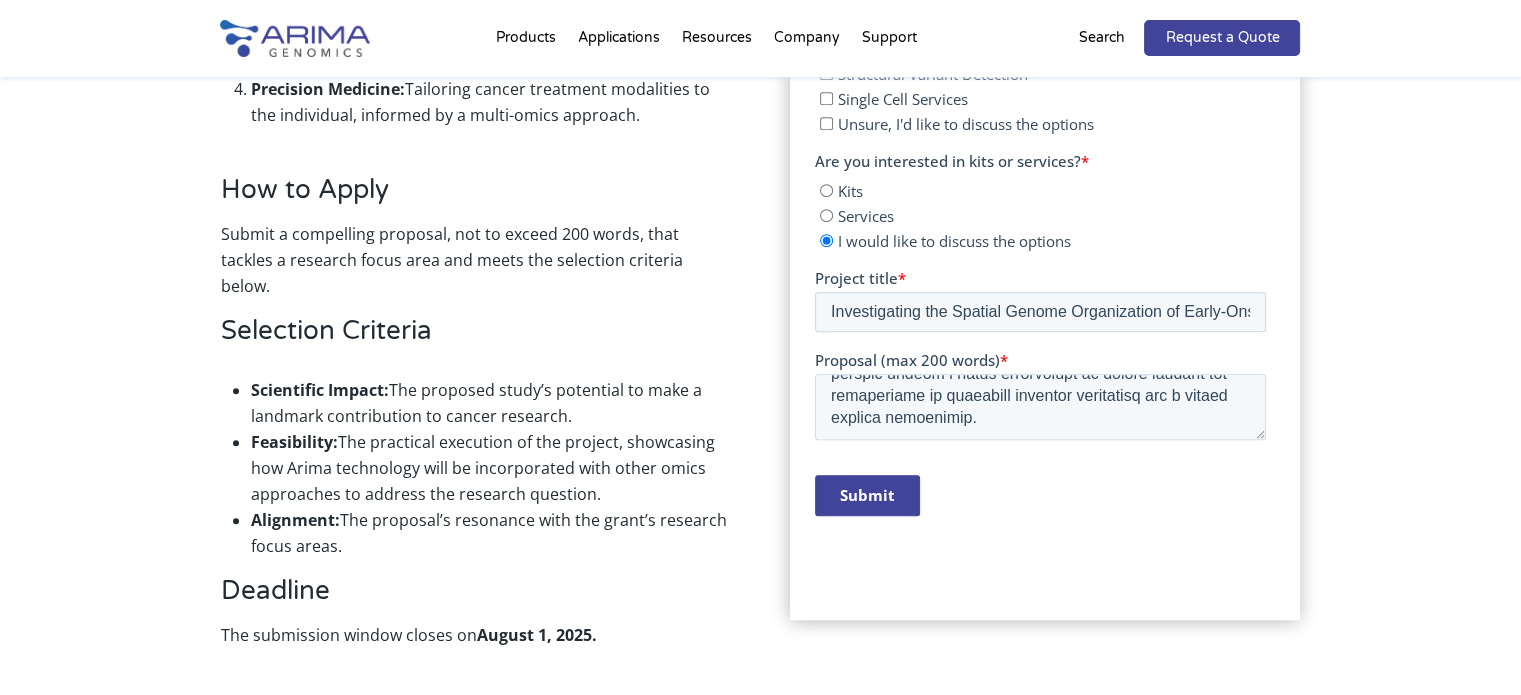 click on "Submit" at bounding box center (867, 495) 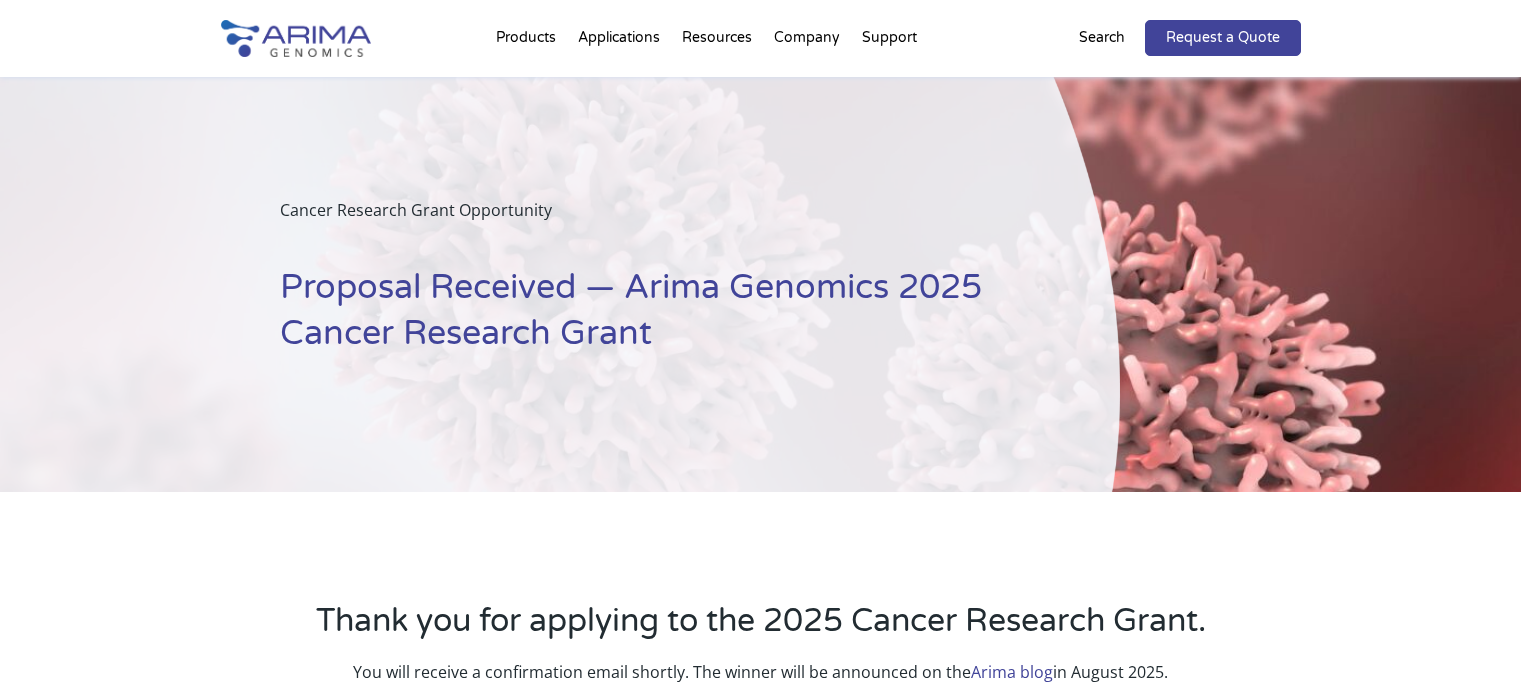 scroll, scrollTop: 0, scrollLeft: 0, axis: both 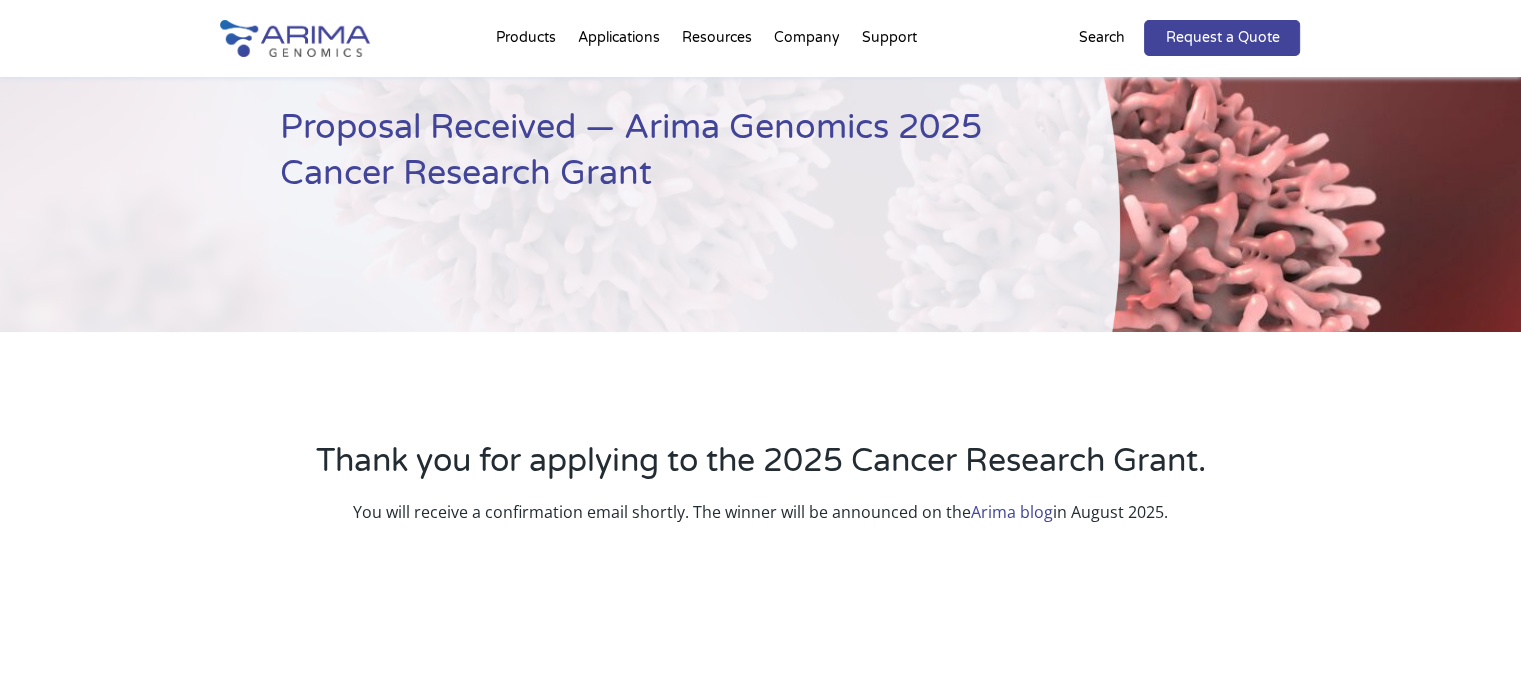 click on "Arima blog" at bounding box center [1012, 512] 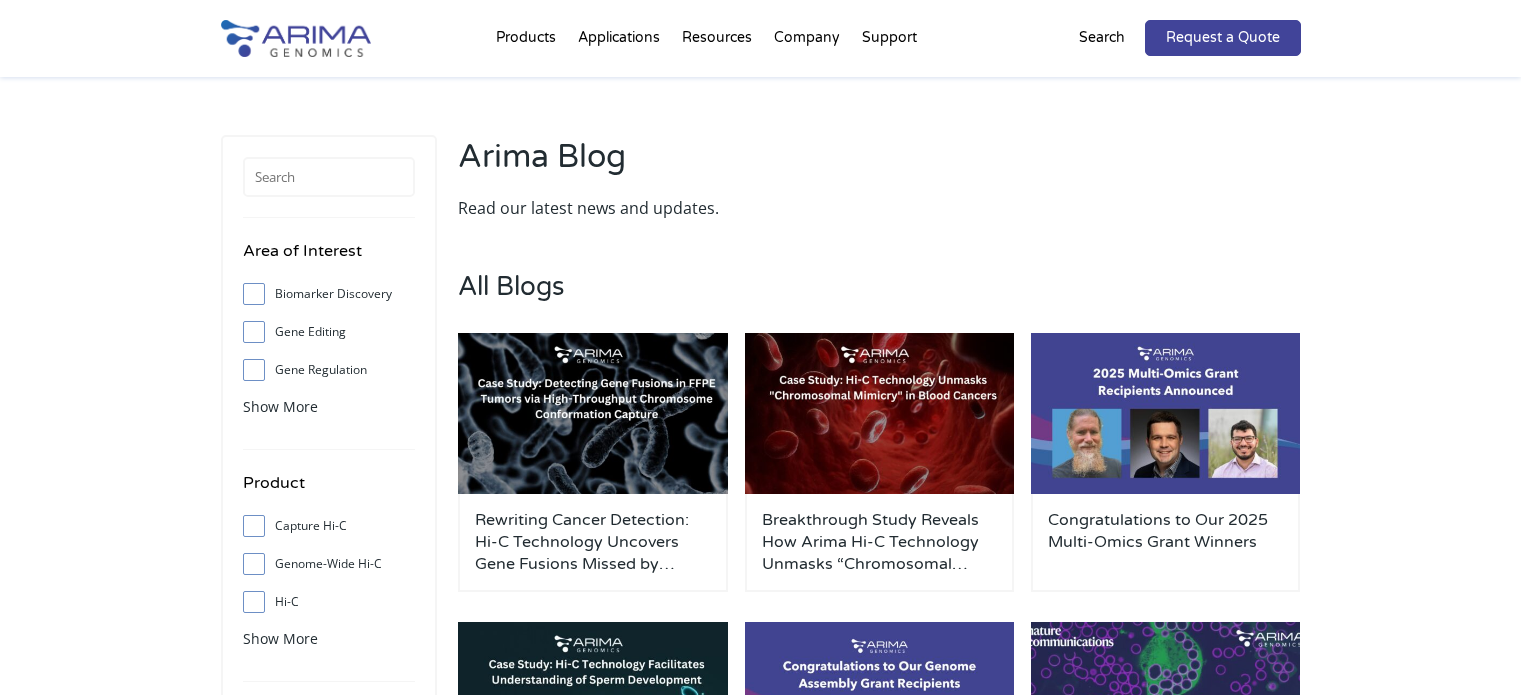 scroll, scrollTop: 0, scrollLeft: 0, axis: both 